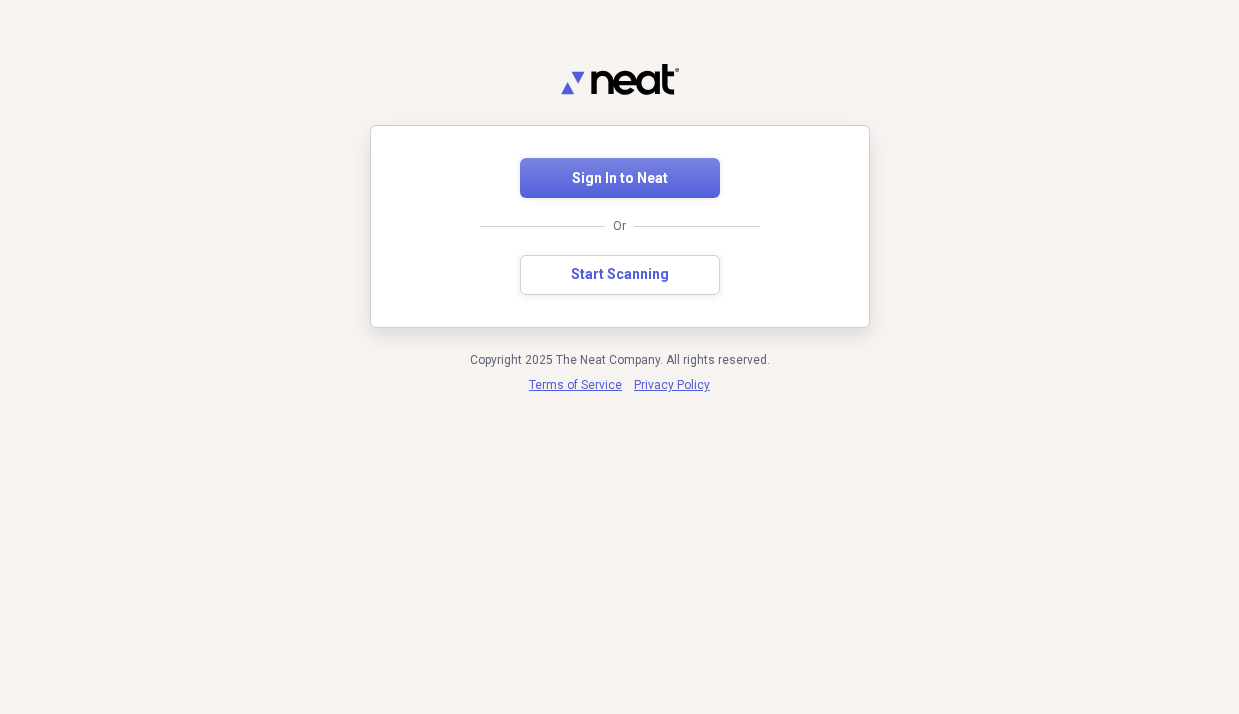 scroll, scrollTop: 0, scrollLeft: 0, axis: both 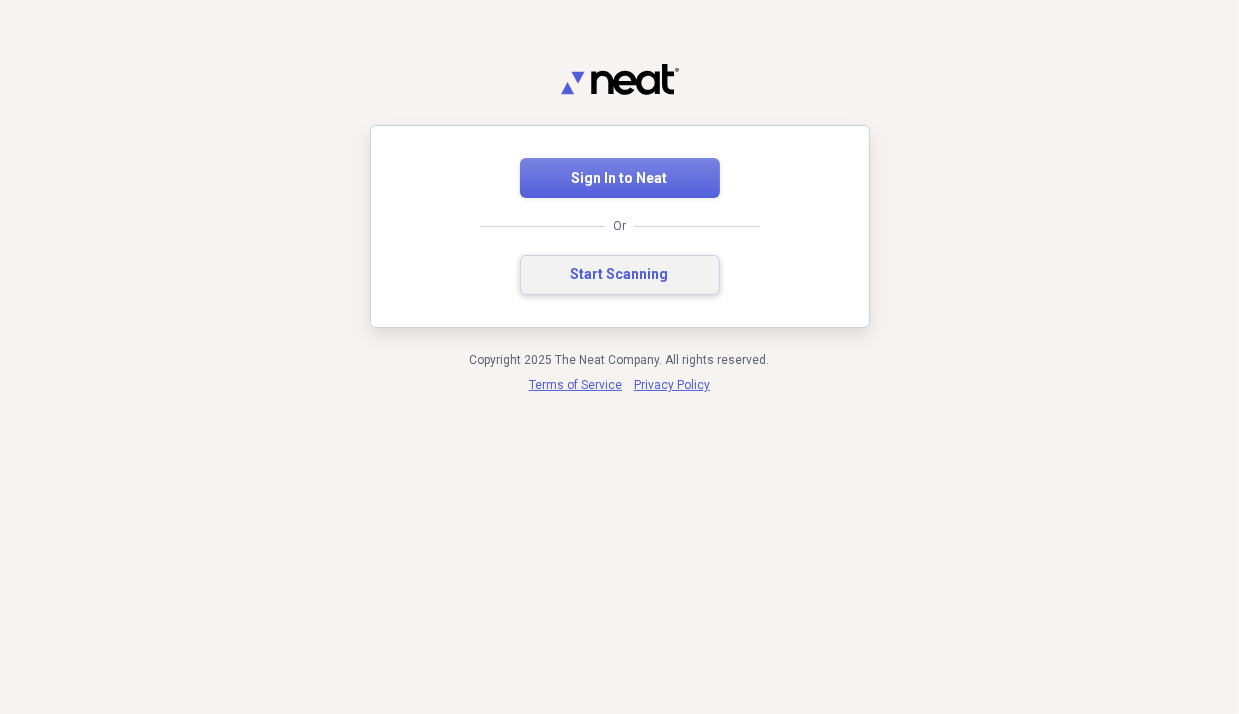 click on "Start Scanning" at bounding box center (620, 275) 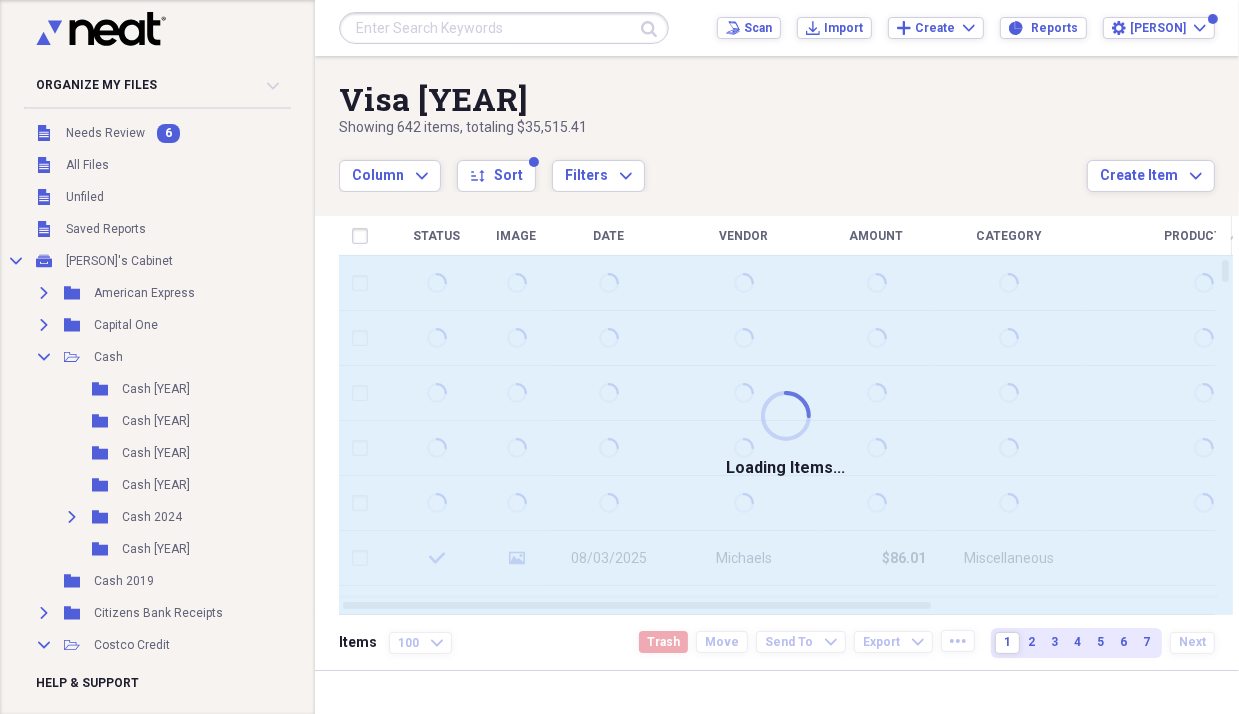 click on "Loading Items..." at bounding box center [786, 435] 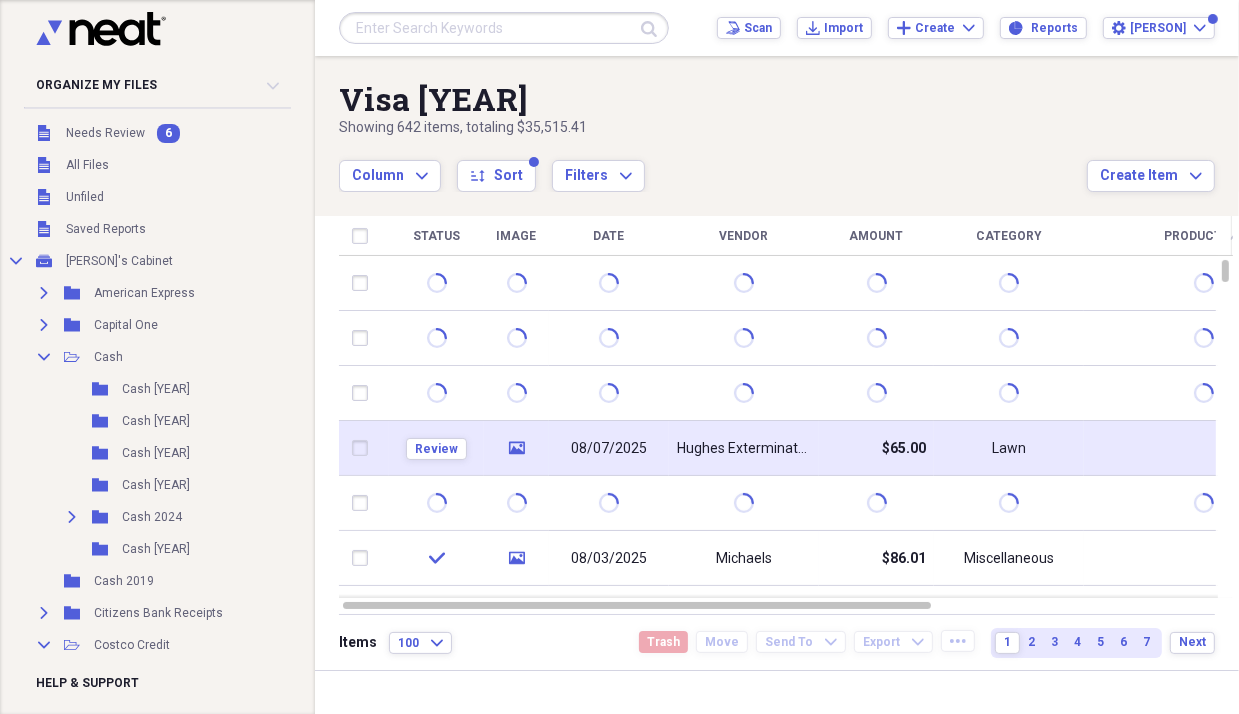 click on "Hughes Exterminators" at bounding box center (744, 448) 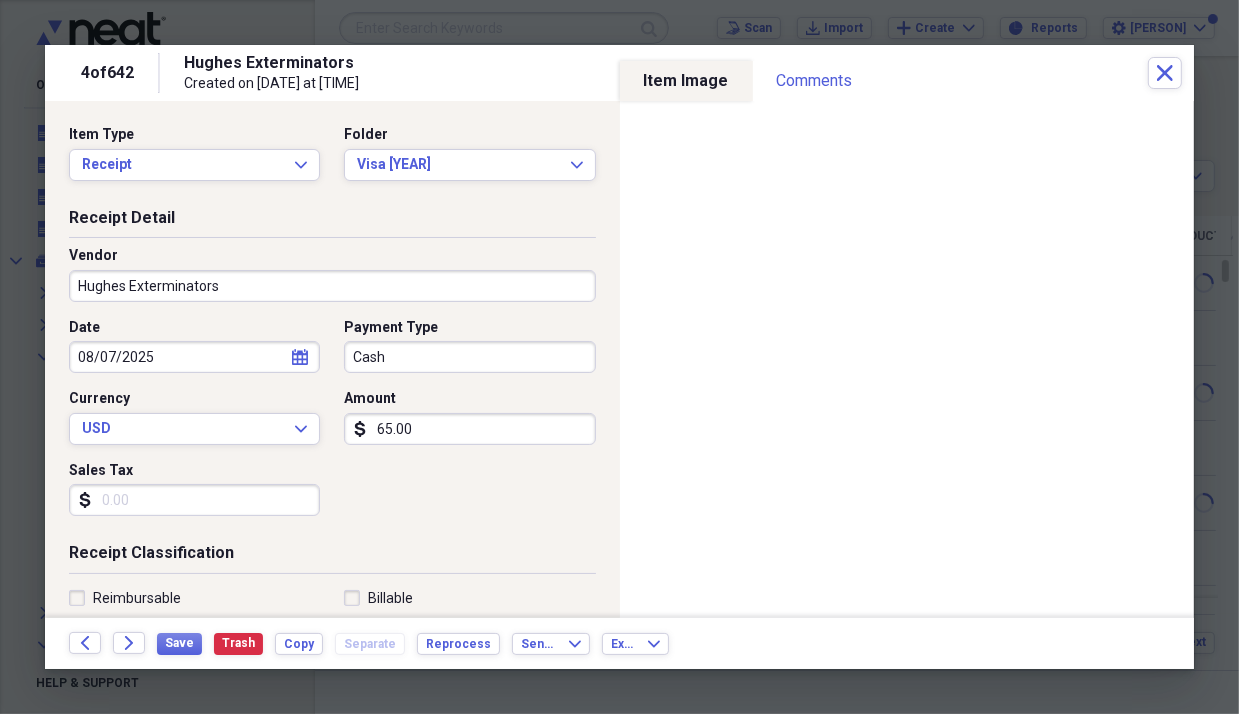 click on "Cash" at bounding box center [469, 357] 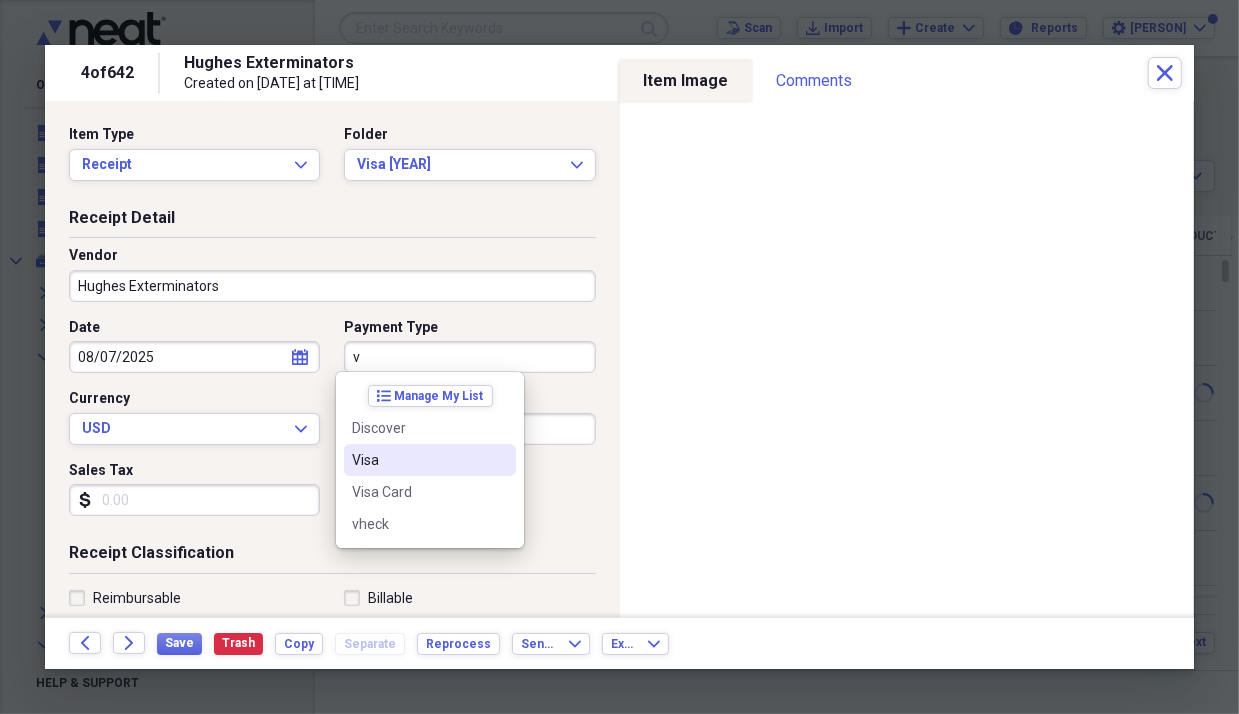 click on "Visa" at bounding box center [418, 460] 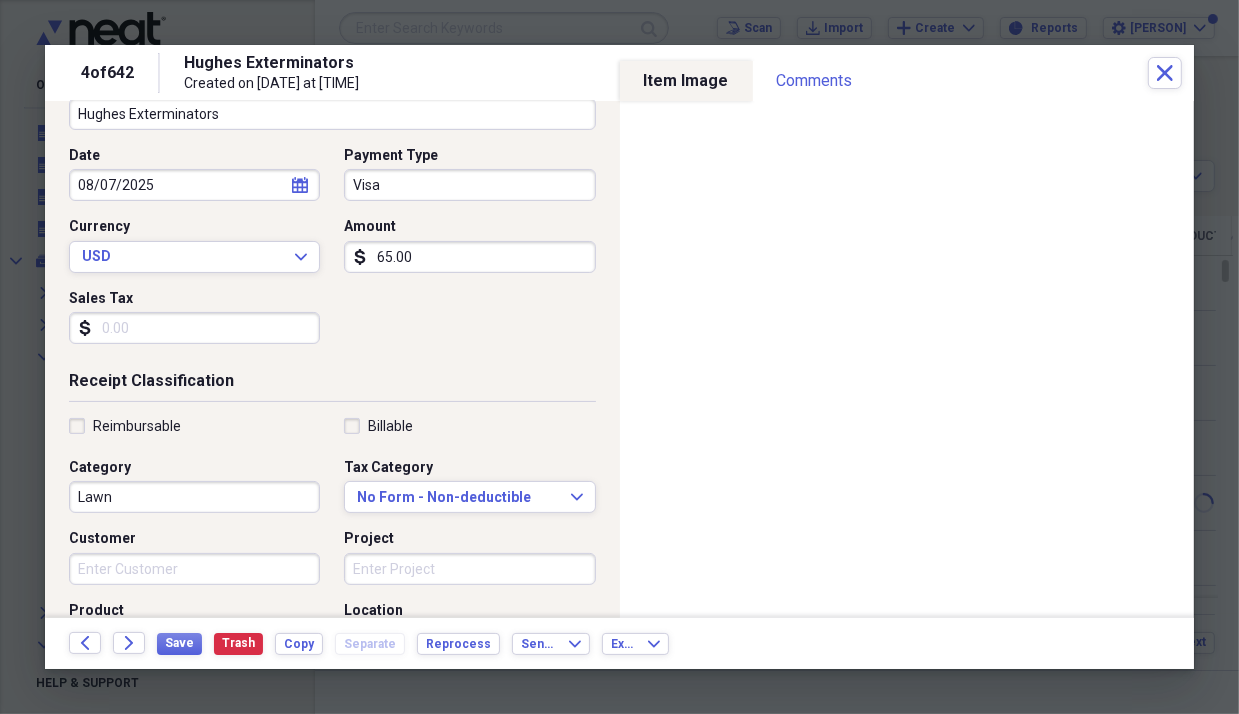 scroll, scrollTop: 184, scrollLeft: 0, axis: vertical 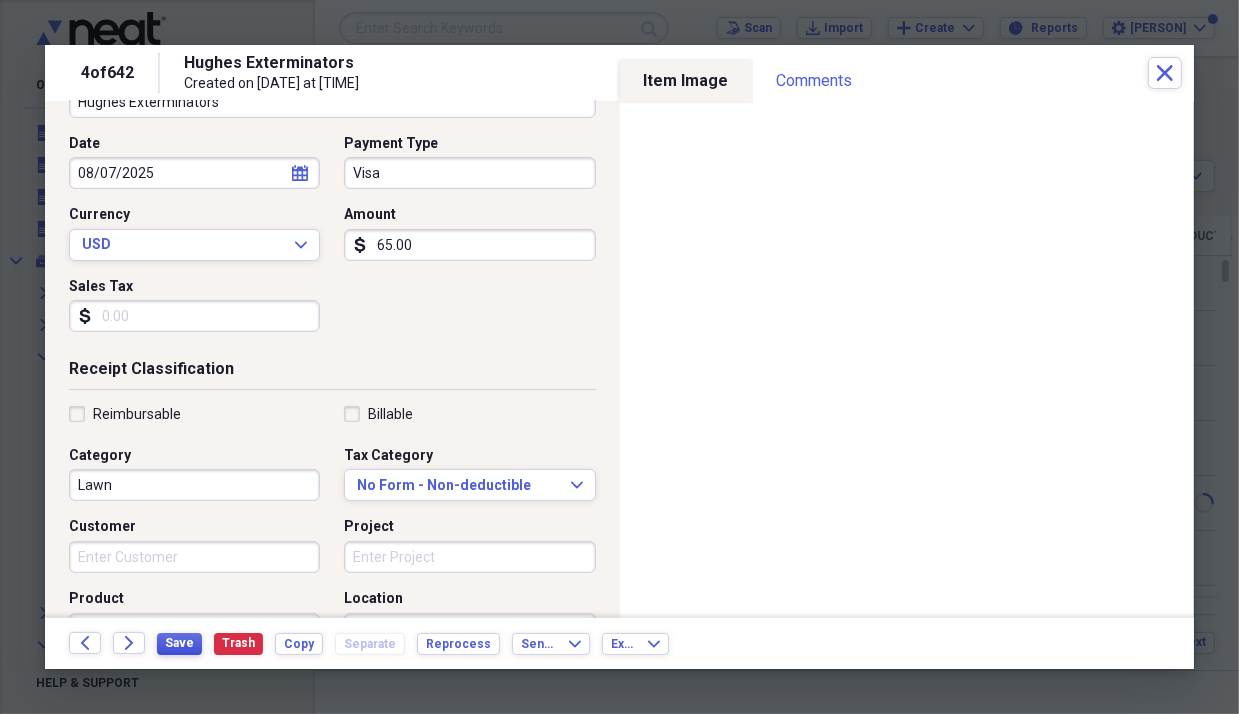 click on "Save" at bounding box center [179, 643] 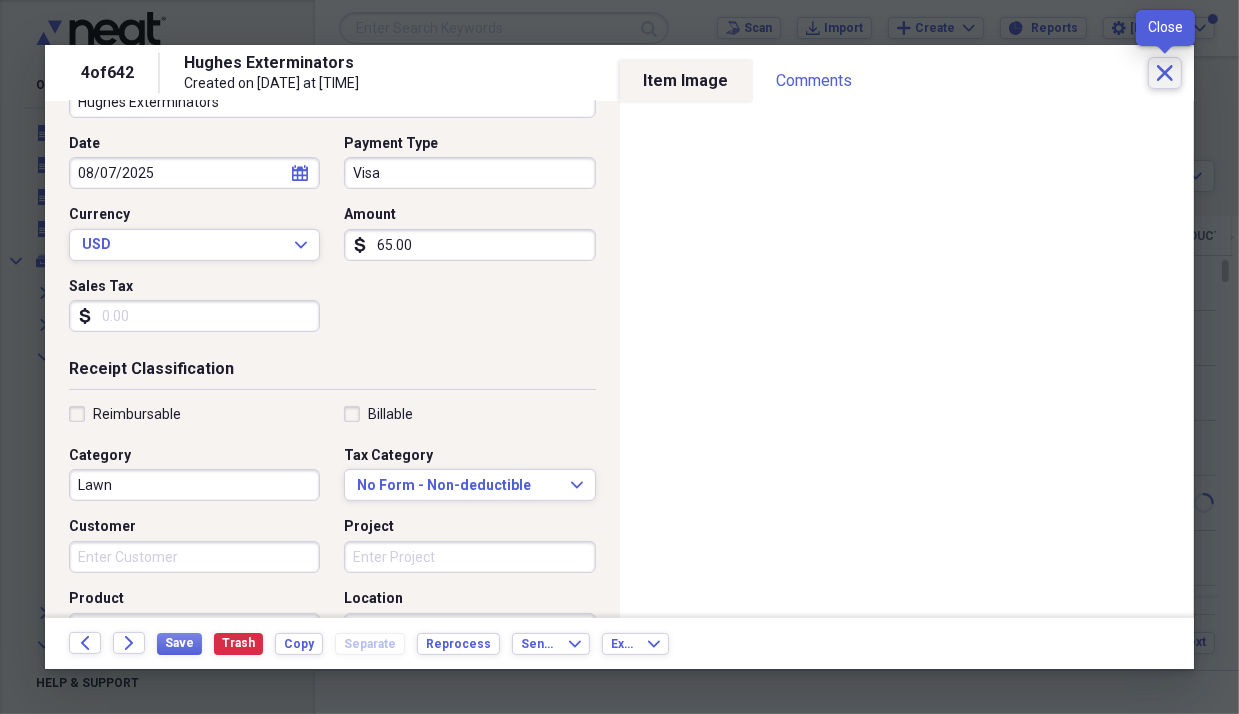 click on "Close" 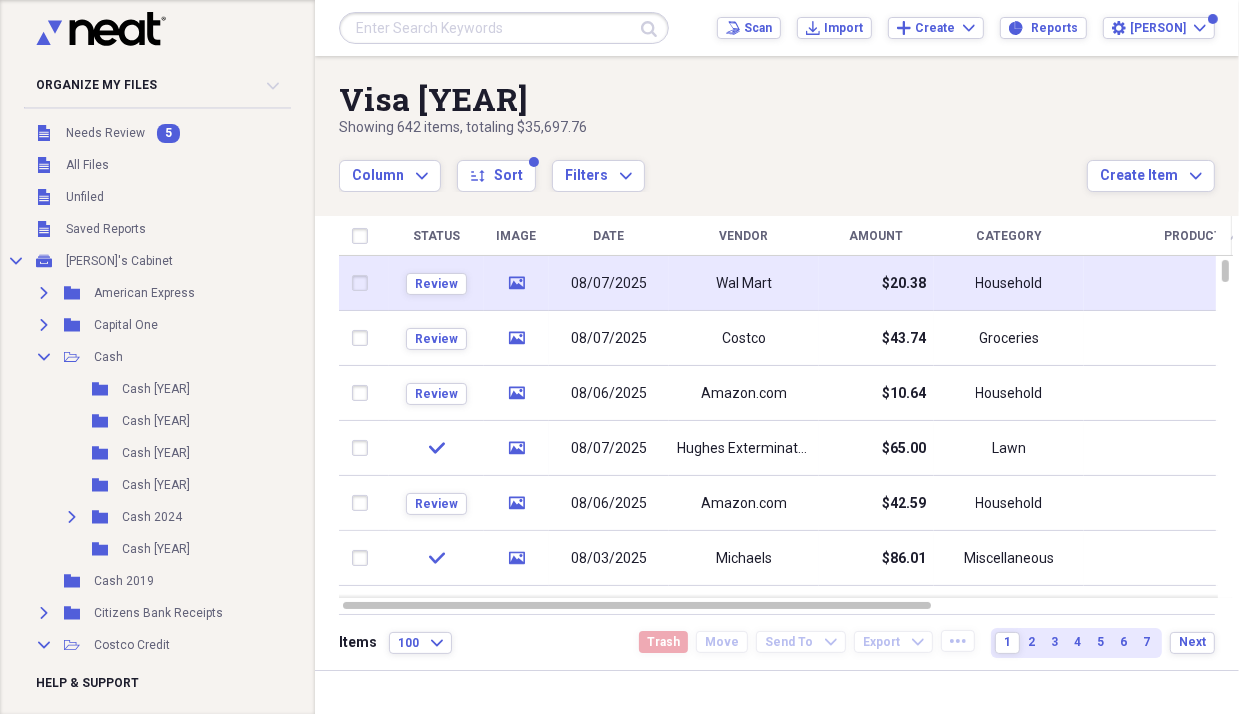 click on "Wal Mart" at bounding box center (744, 283) 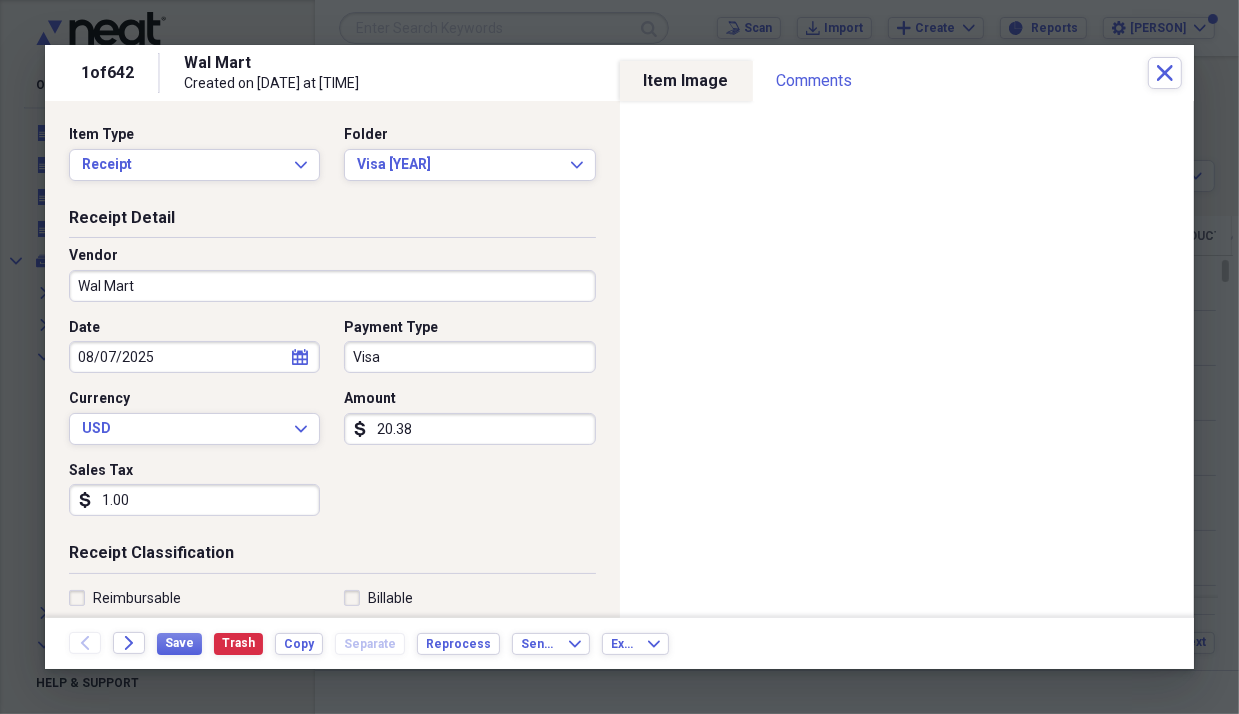 click on "1.00" at bounding box center (194, 500) 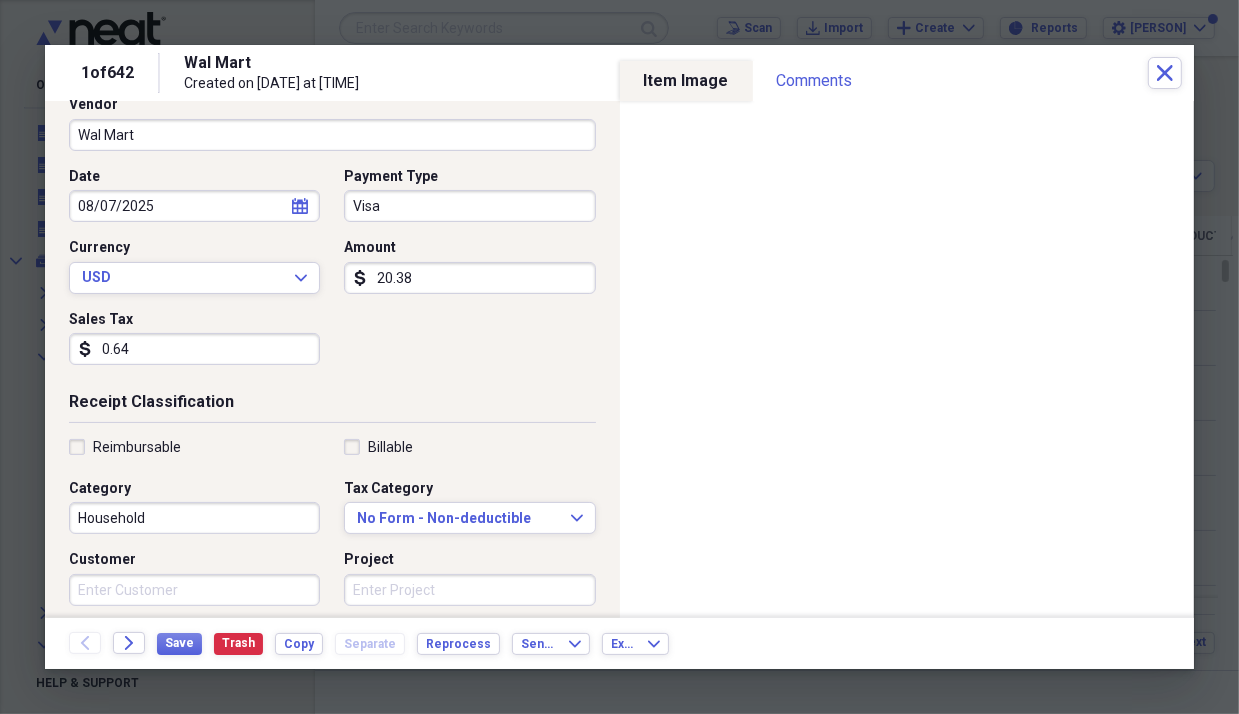 scroll, scrollTop: 224, scrollLeft: 0, axis: vertical 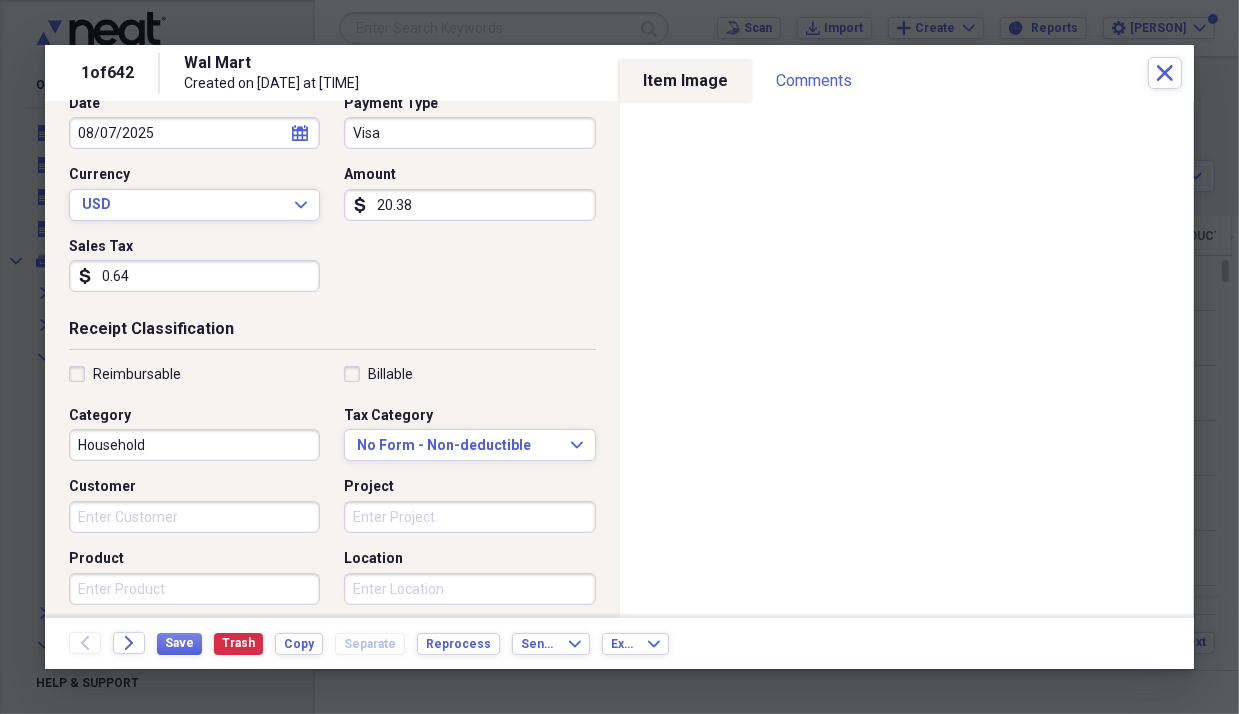 type on "0.64" 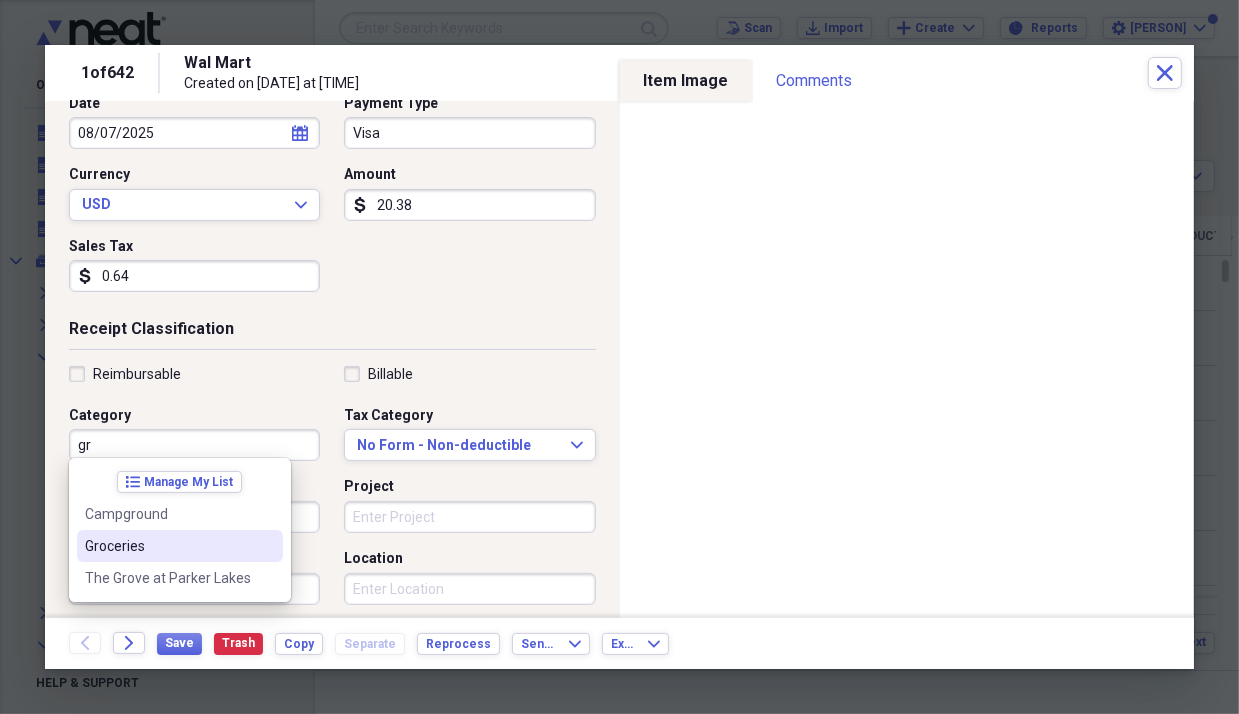click on "Groceries" at bounding box center (168, 546) 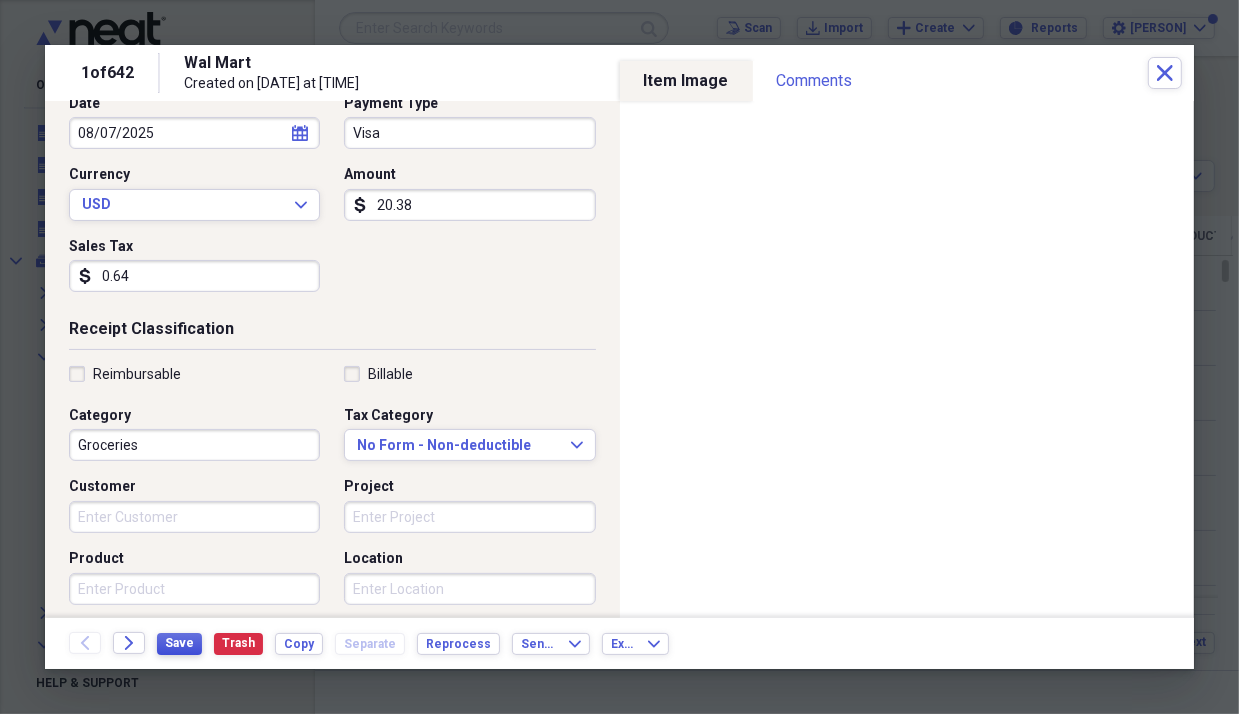 click on "Save" at bounding box center (179, 643) 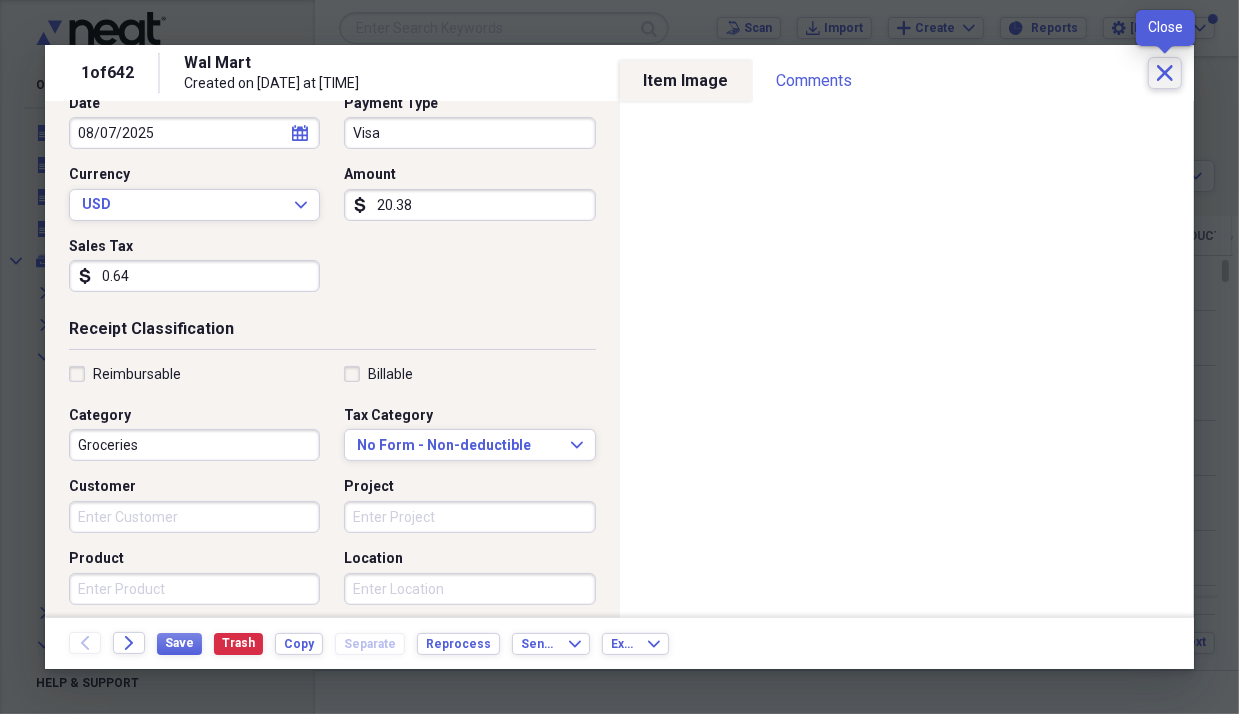 click on "Close" 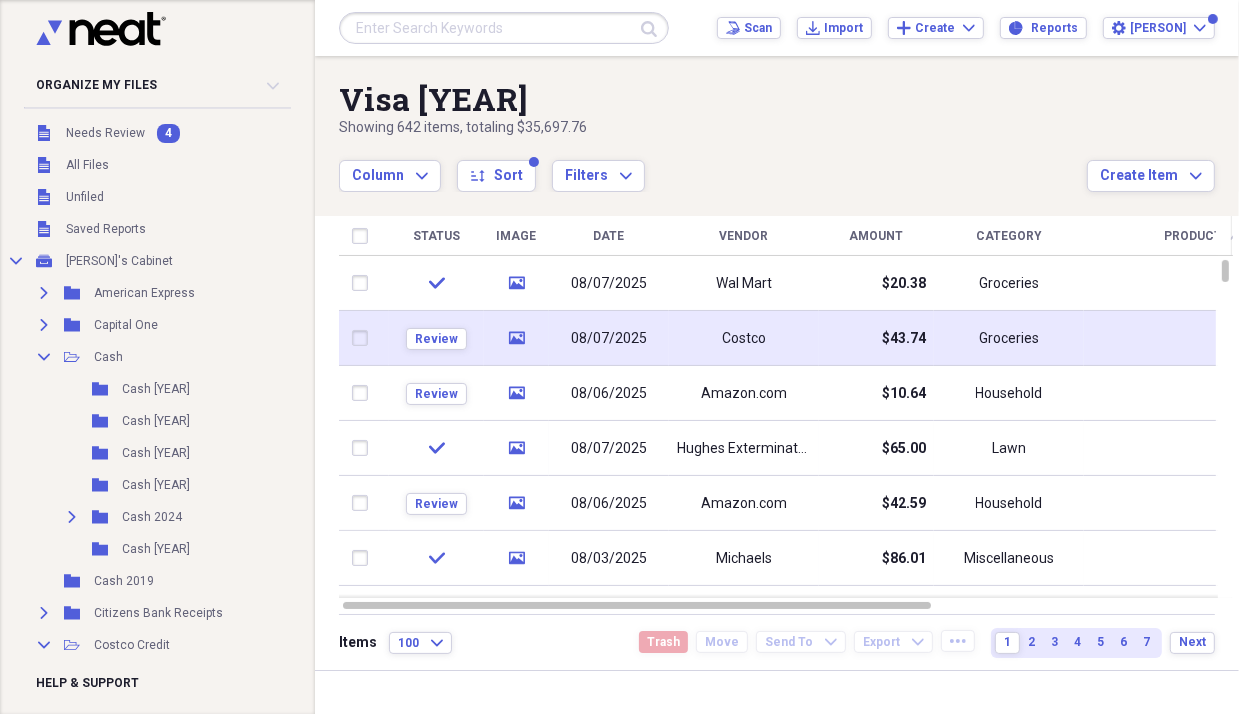 click on "Costco" at bounding box center [744, 338] 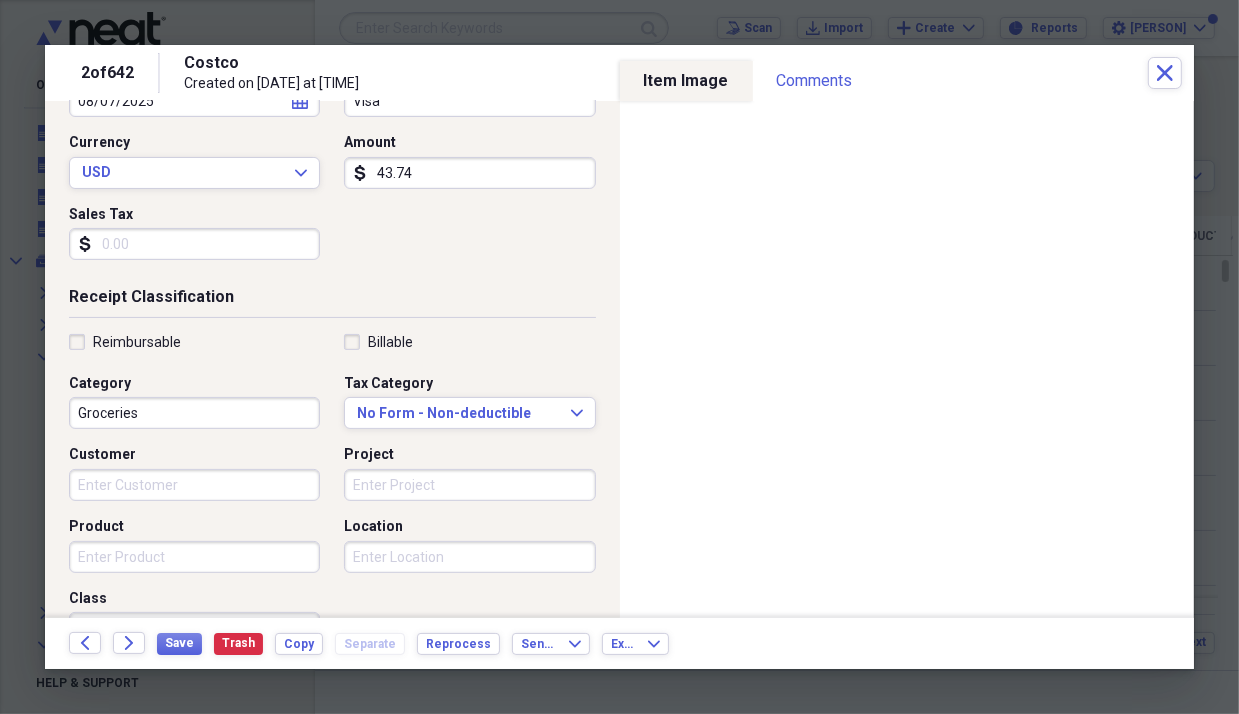 scroll, scrollTop: 270, scrollLeft: 0, axis: vertical 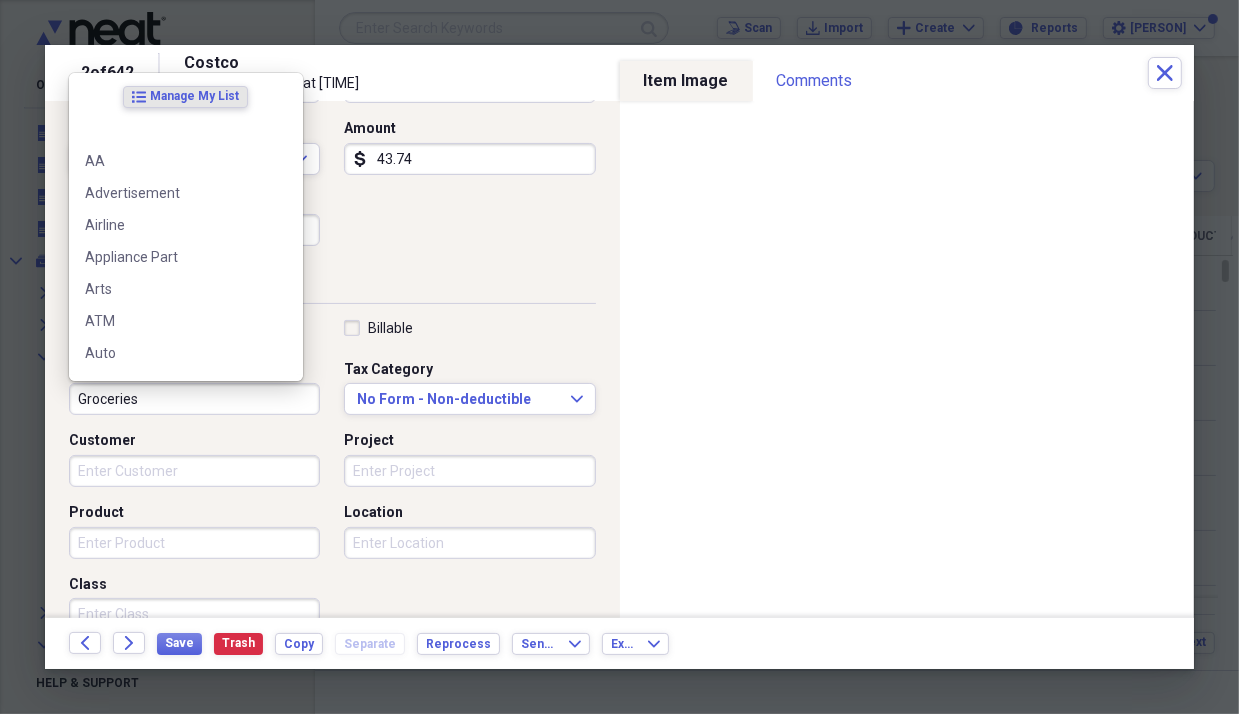 click on "Groceries" at bounding box center (194, 399) 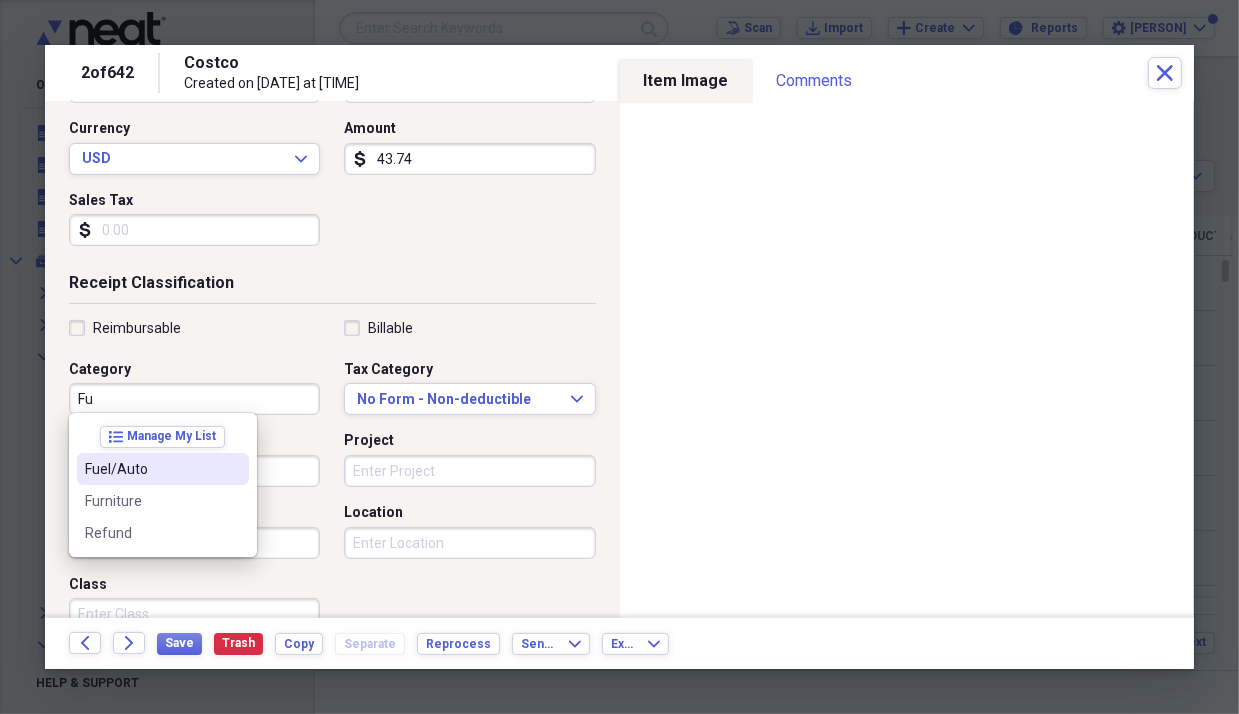 click on "Fuel/Auto" at bounding box center (151, 469) 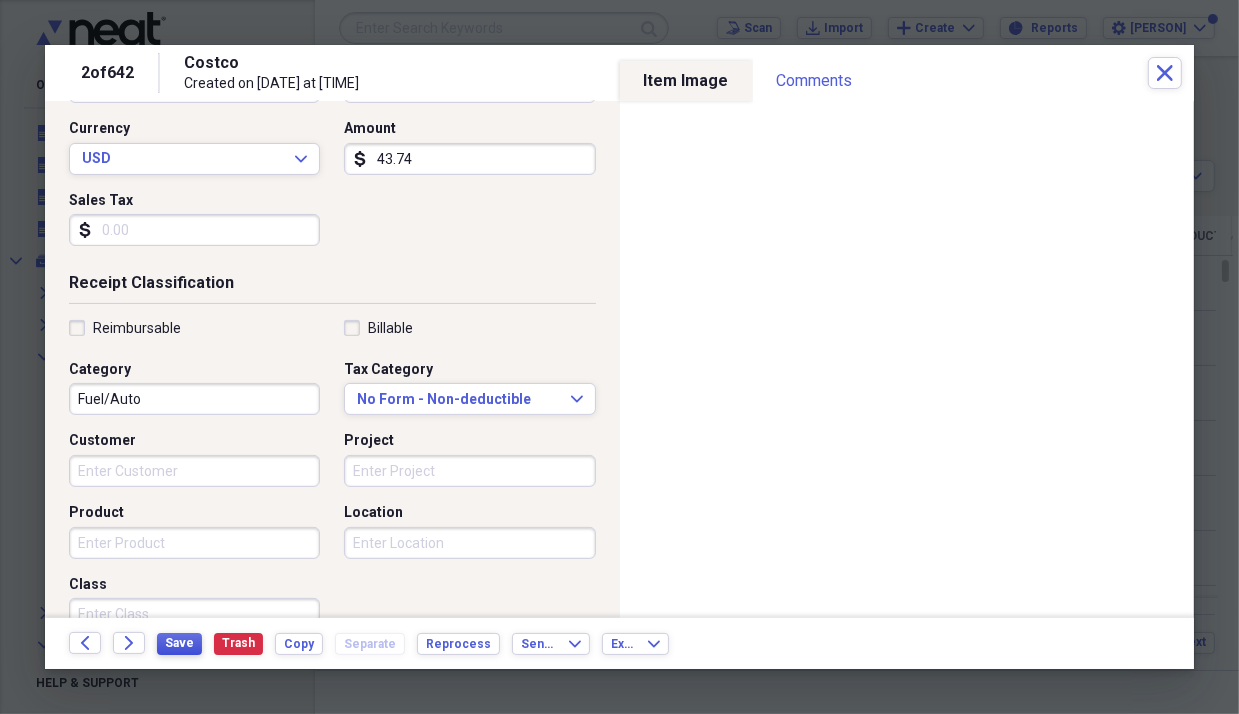 click on "Save" at bounding box center [179, 643] 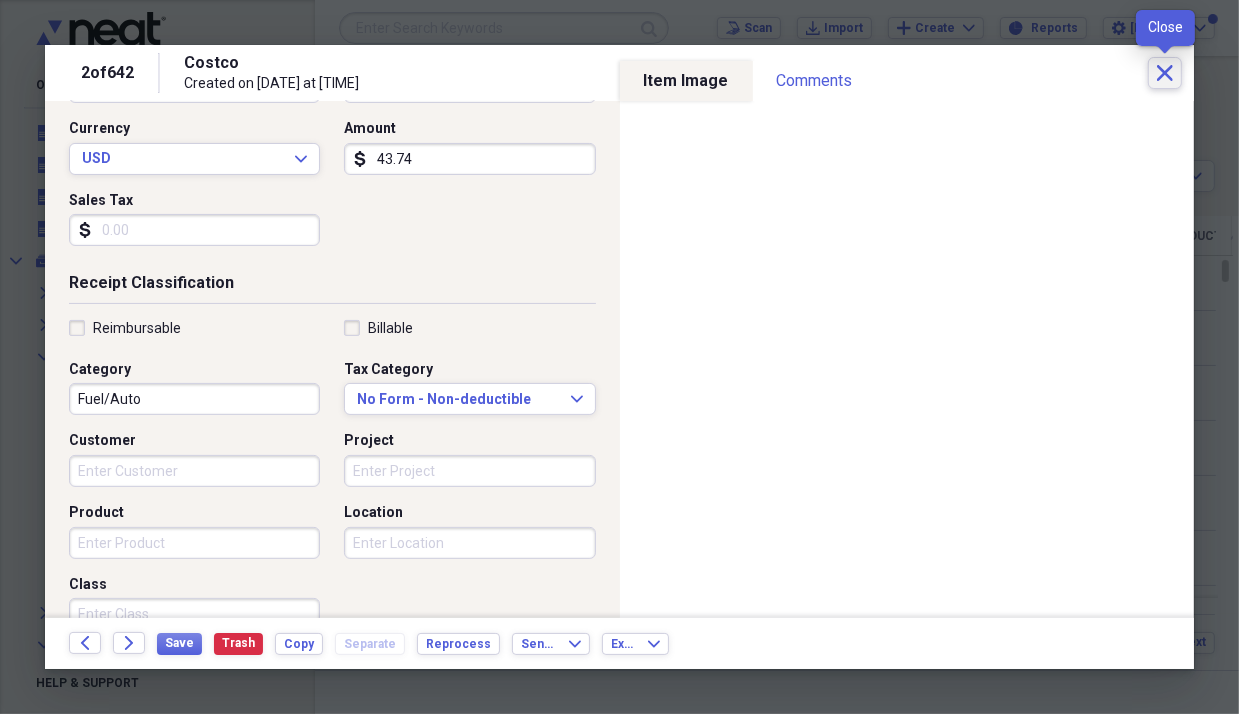 click on "Close" 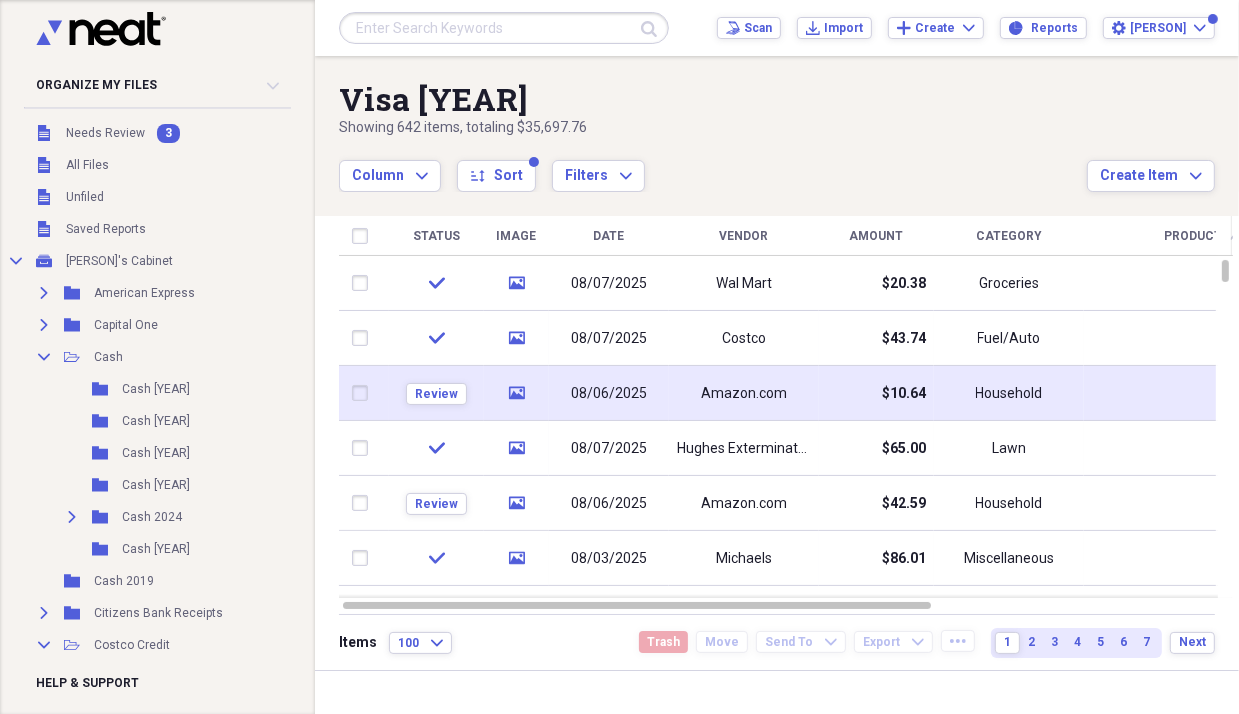 click on "Amazon.com" at bounding box center [744, 393] 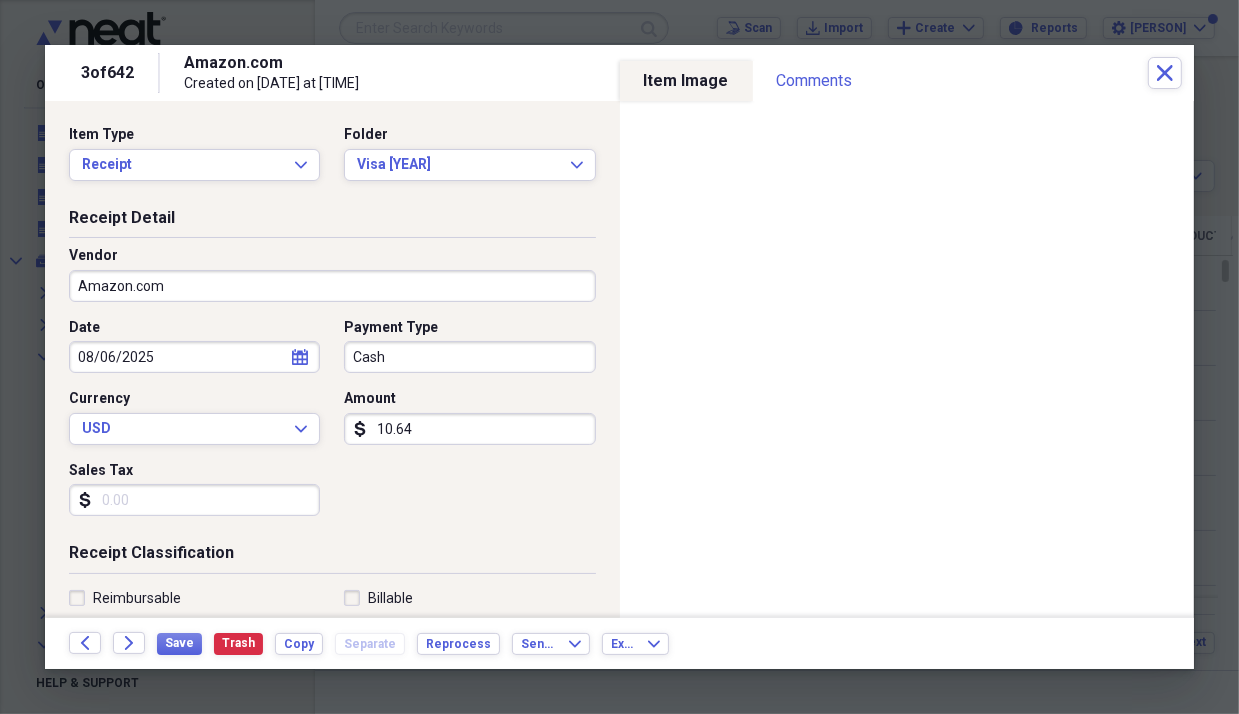 click on "Cash" at bounding box center (469, 357) 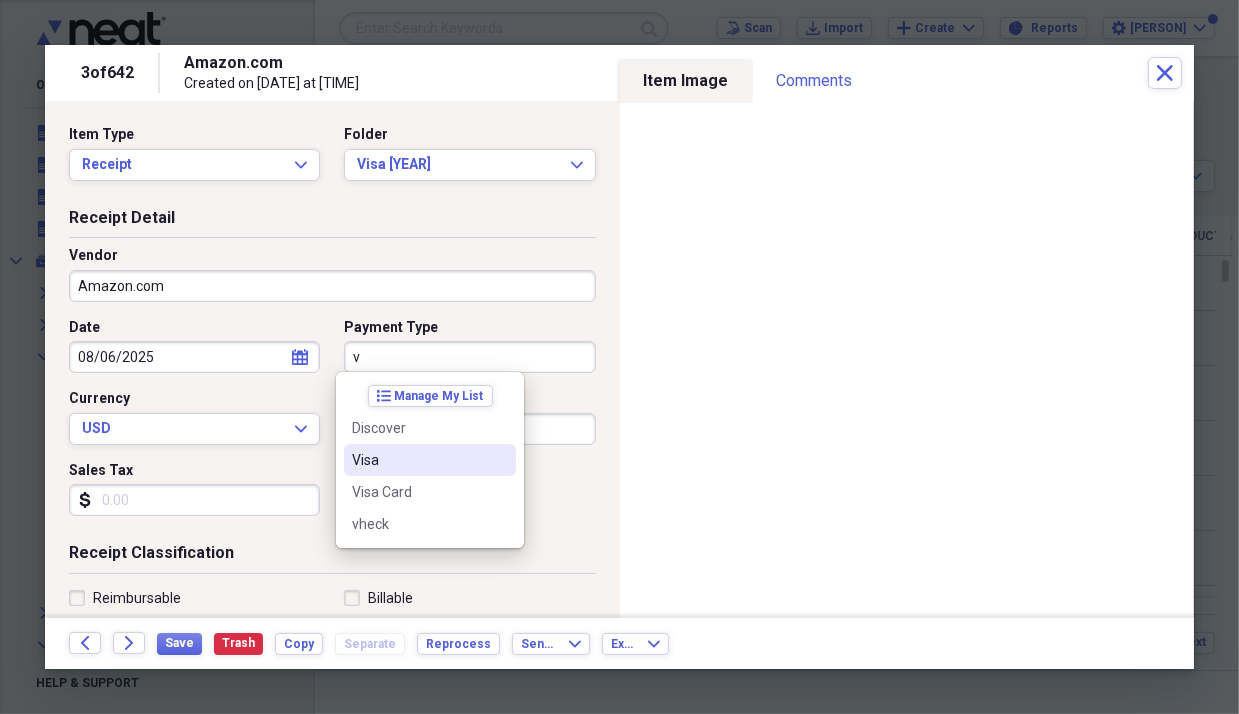 click on "Visa" at bounding box center (418, 460) 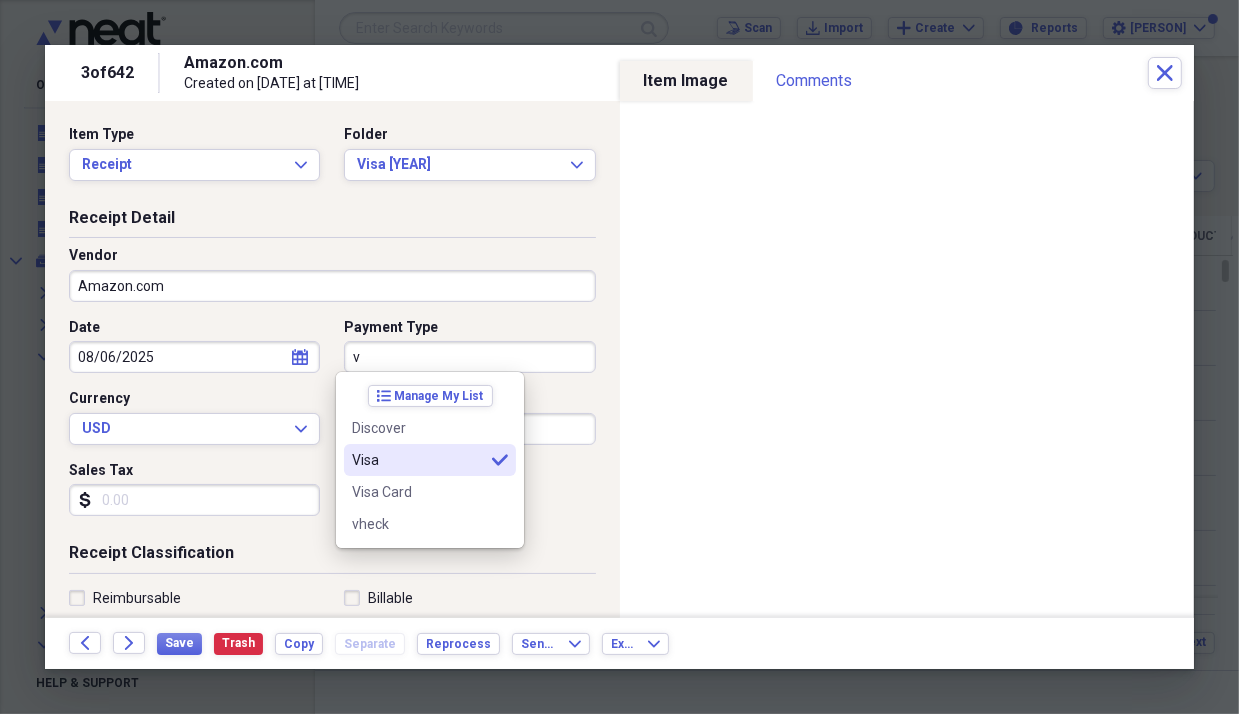 type on "Visa" 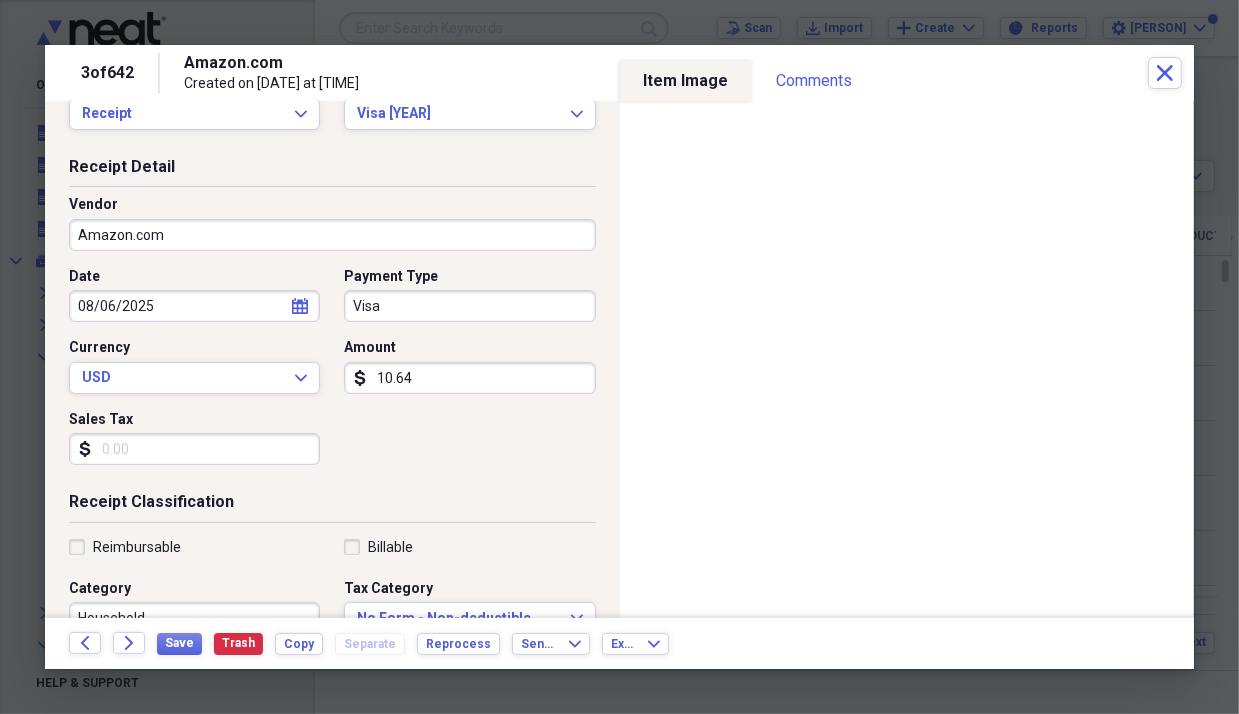 scroll, scrollTop: 58, scrollLeft: 0, axis: vertical 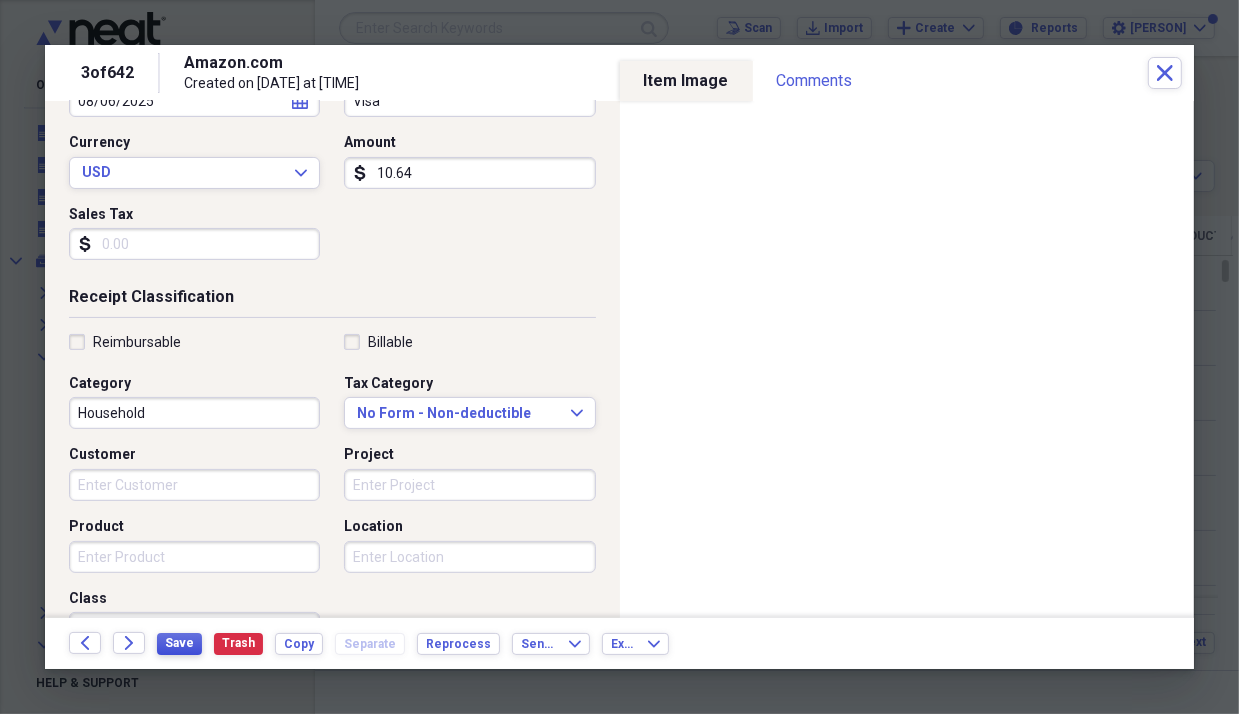 click on "Save" at bounding box center (179, 644) 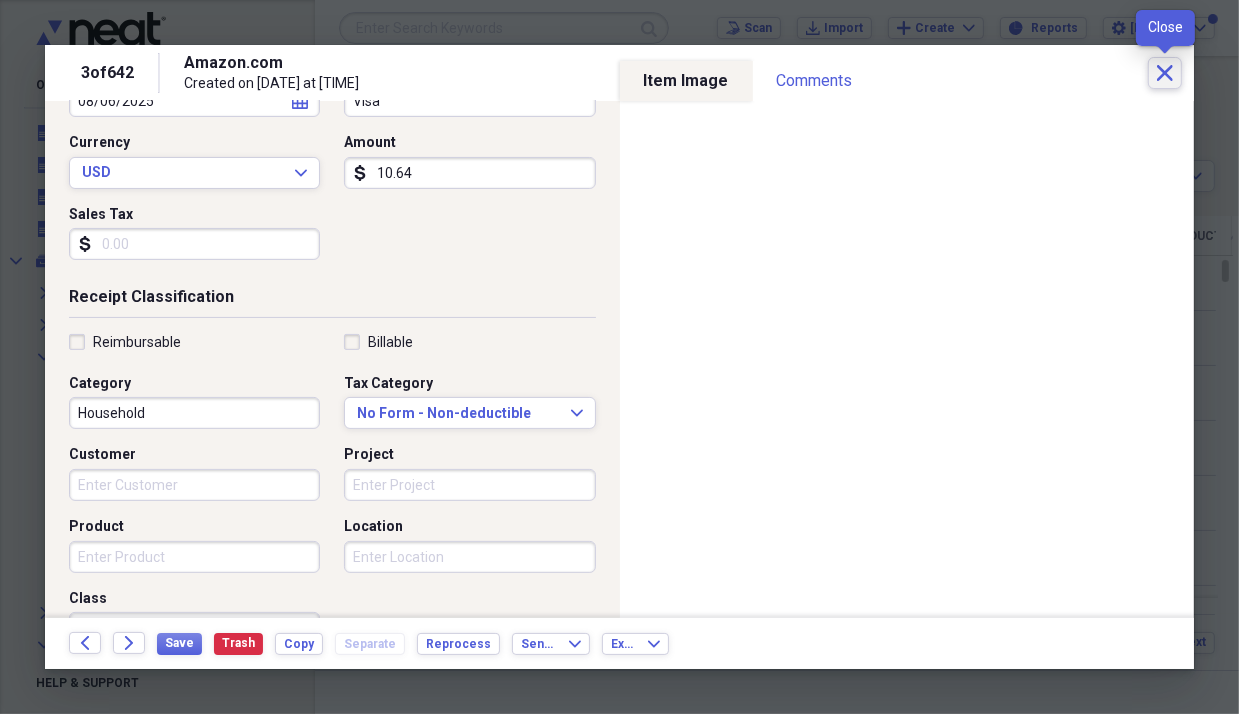 click 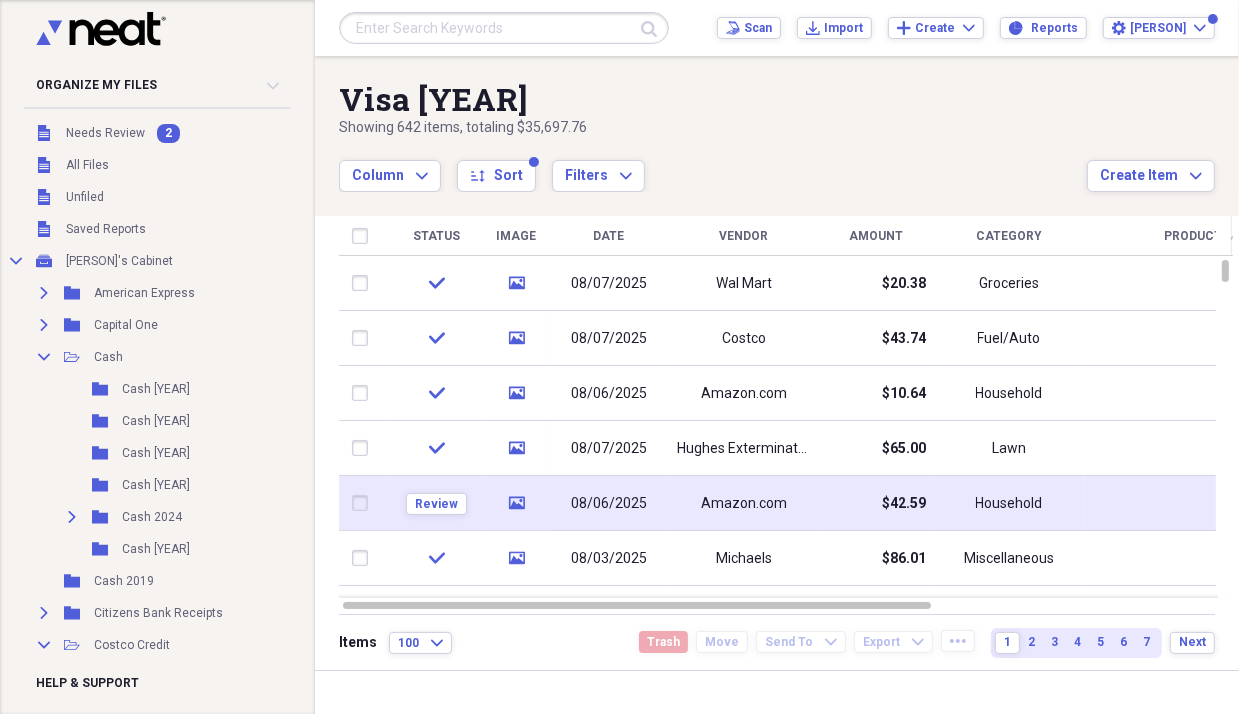 click on "Amazon.com" at bounding box center (744, 503) 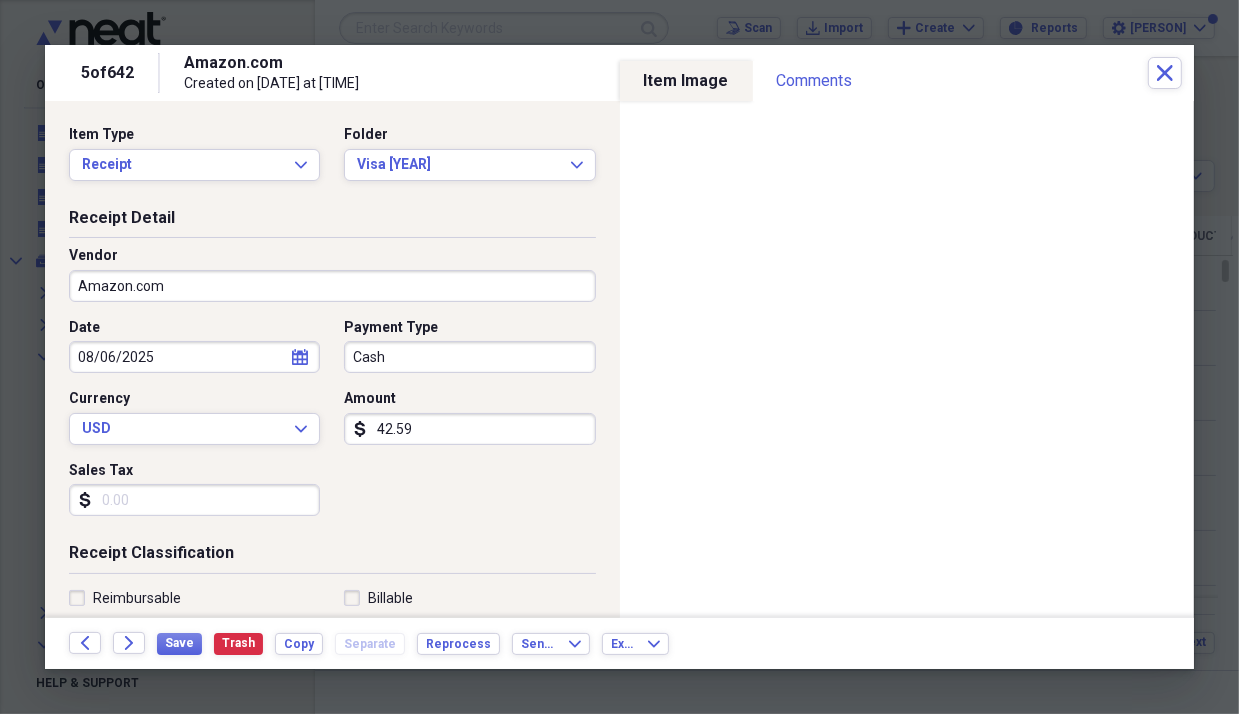 click on "Cash" at bounding box center (469, 357) 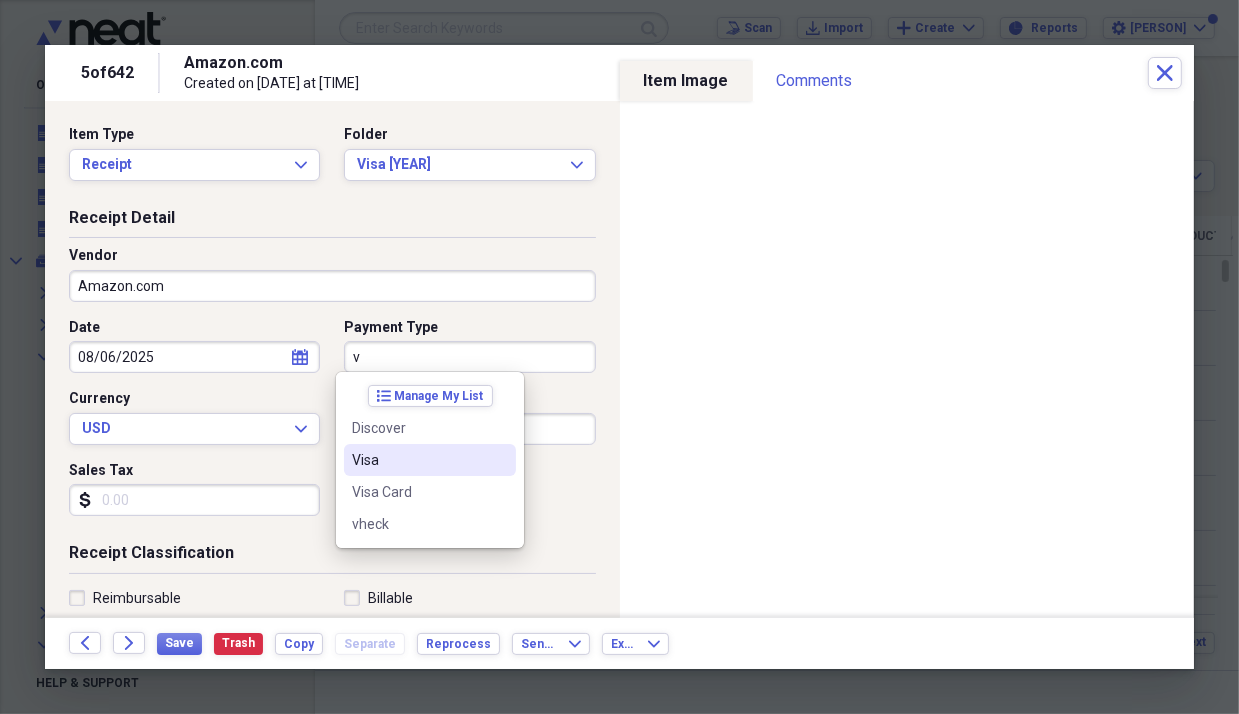 click on "Visa" at bounding box center (430, 460) 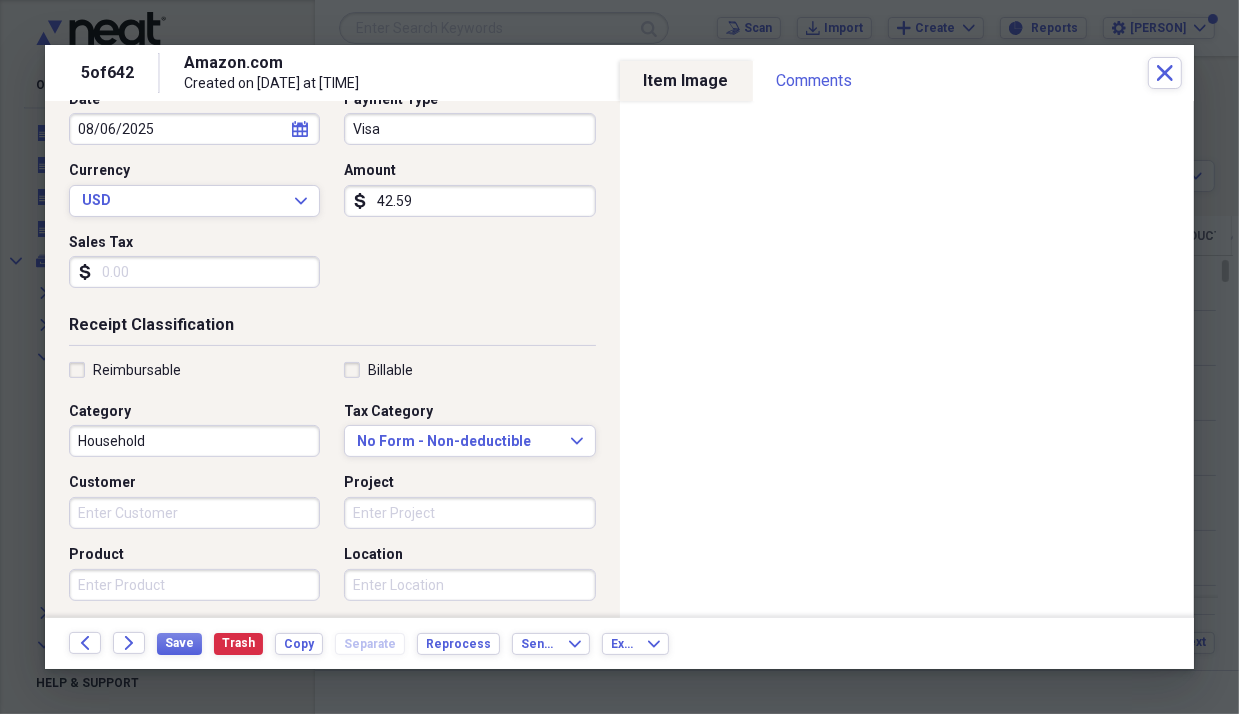scroll, scrollTop: 272, scrollLeft: 0, axis: vertical 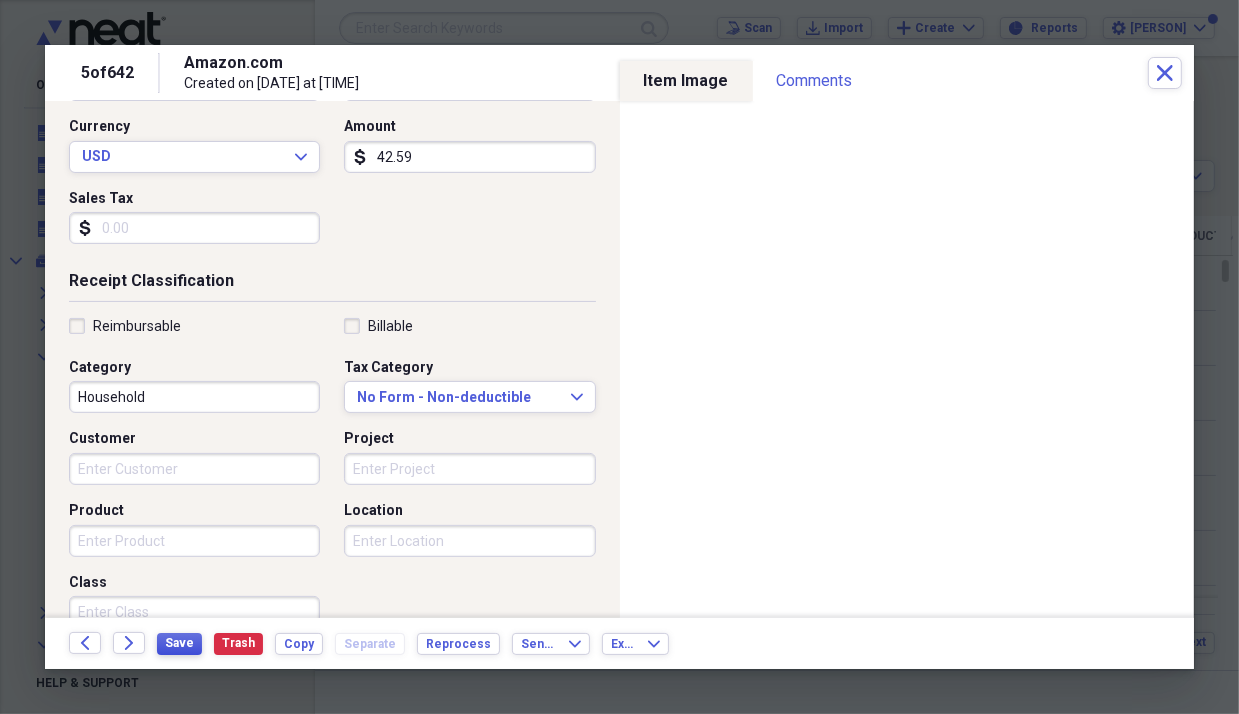 click on "Save" at bounding box center [179, 643] 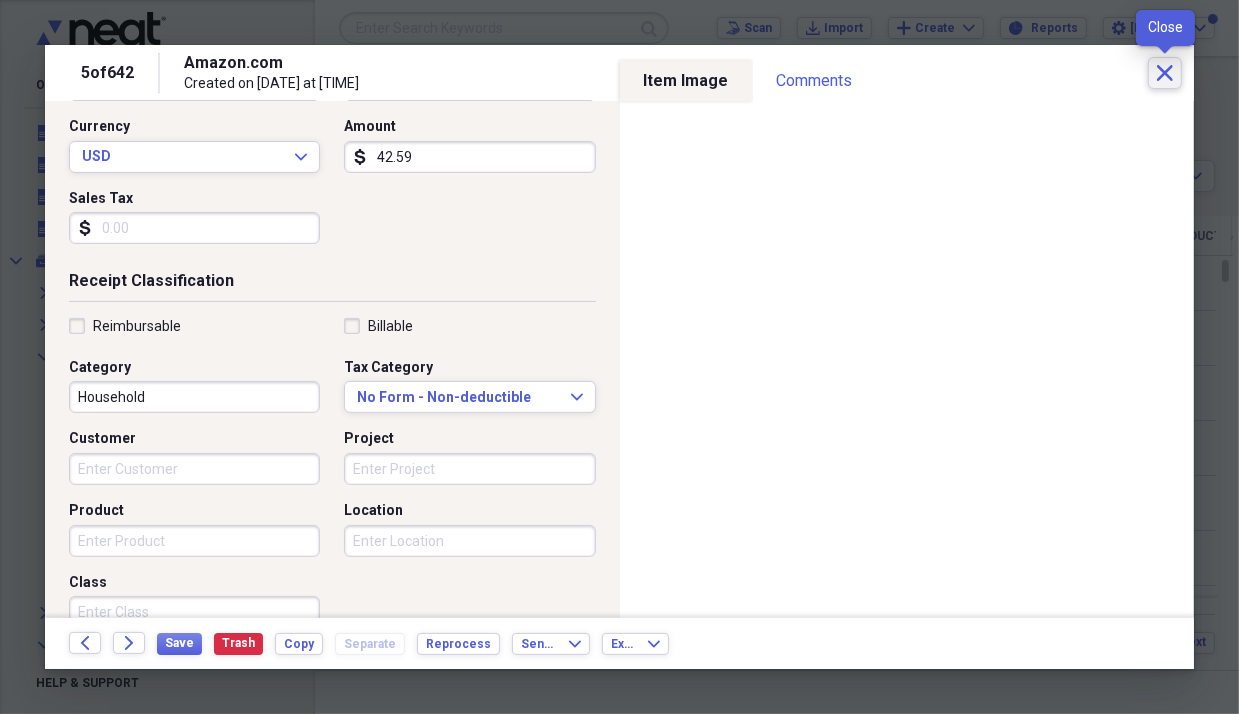 click 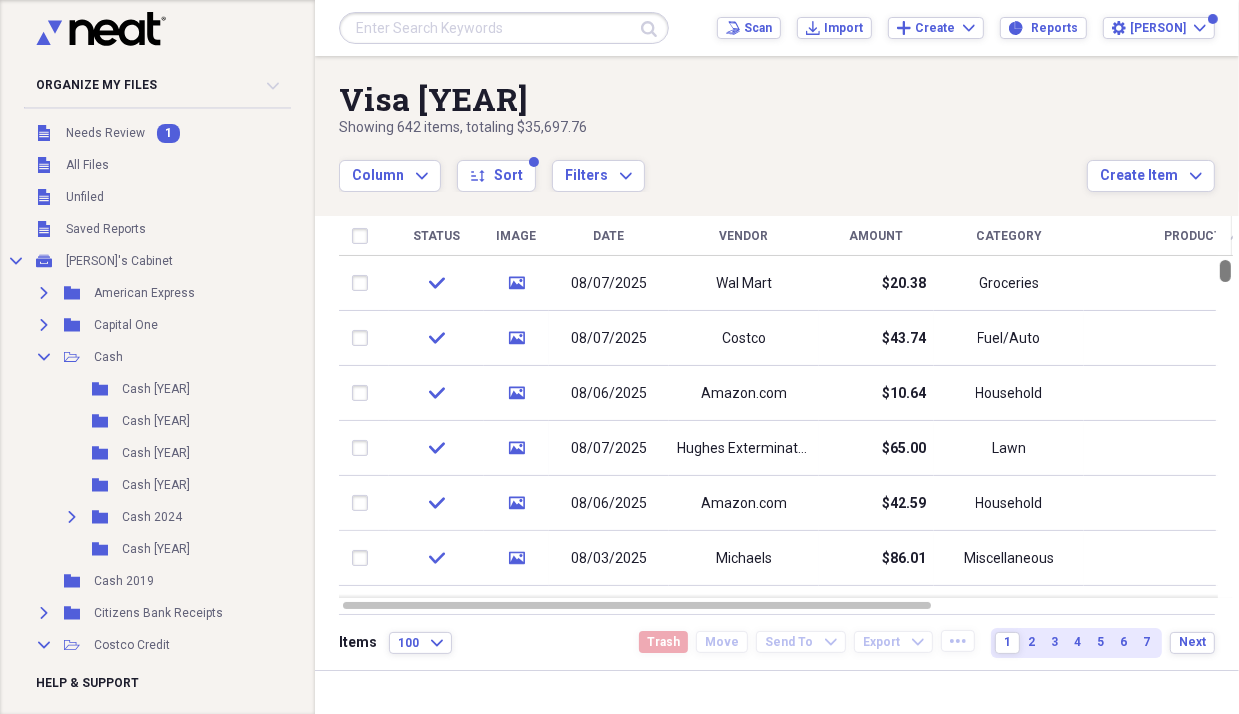 click at bounding box center (1225, 271) 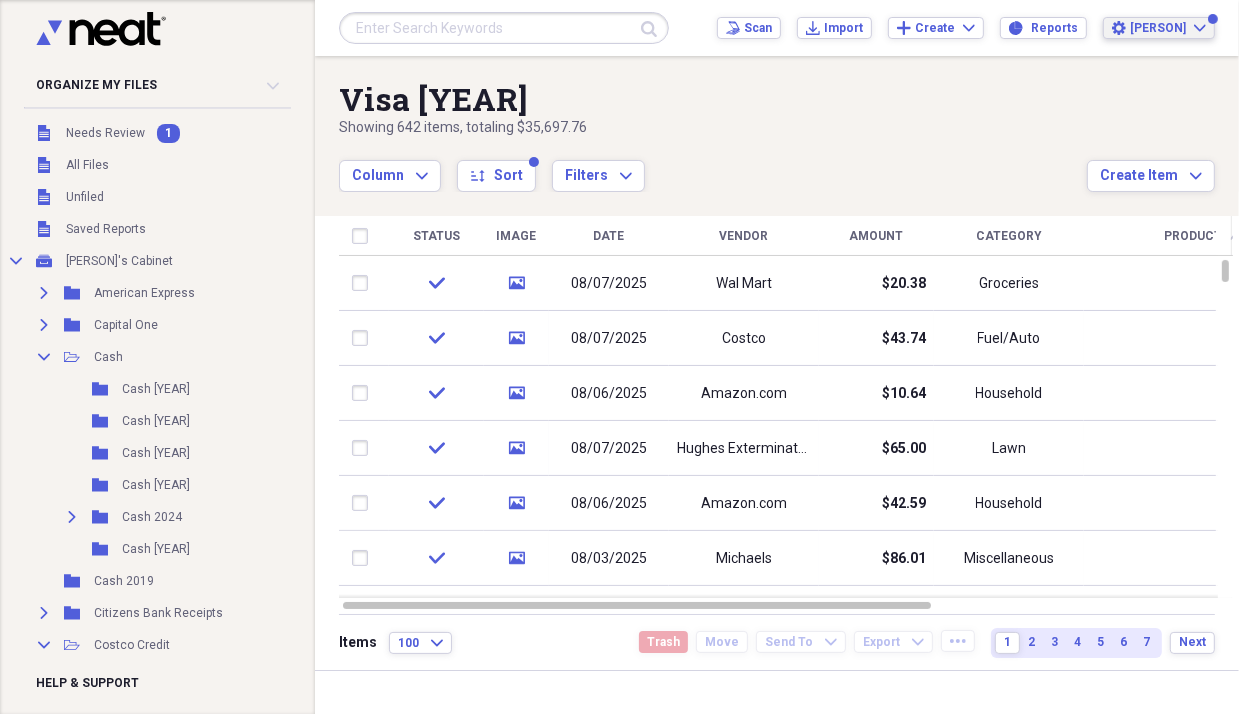 click on "[PERSON]" at bounding box center (1158, 28) 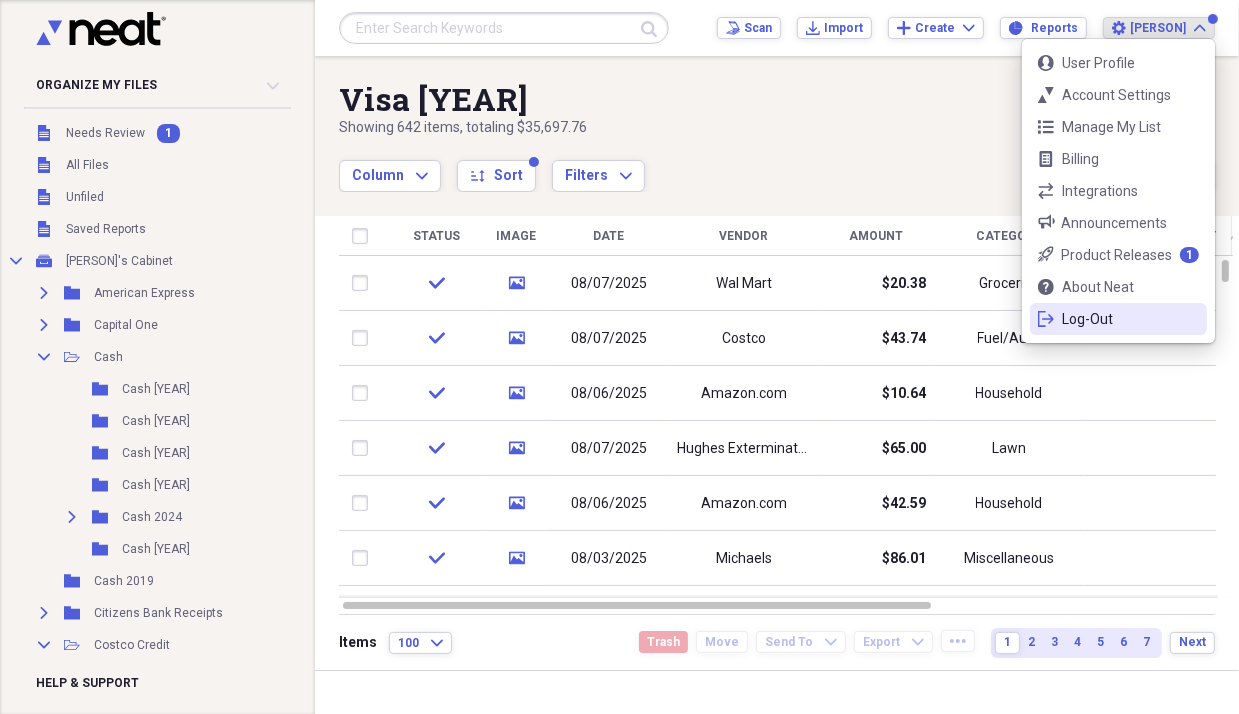 click on "Log-Out" at bounding box center [1118, 319] 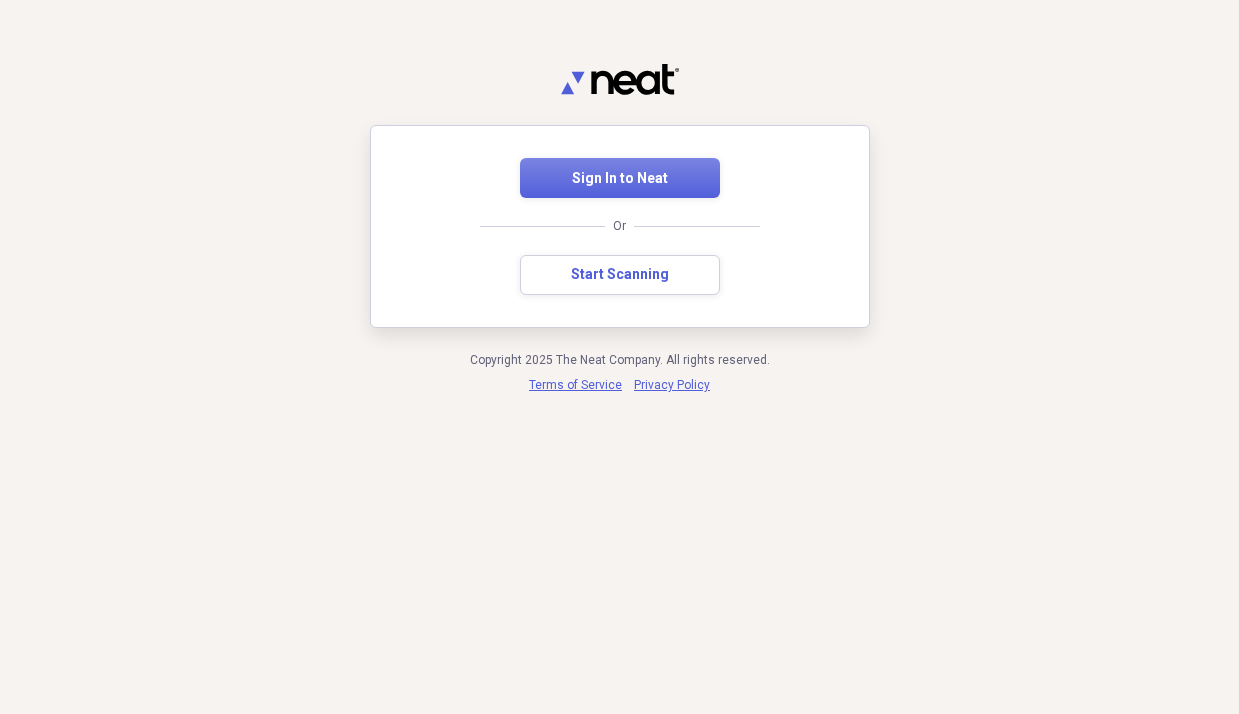 scroll, scrollTop: 0, scrollLeft: 0, axis: both 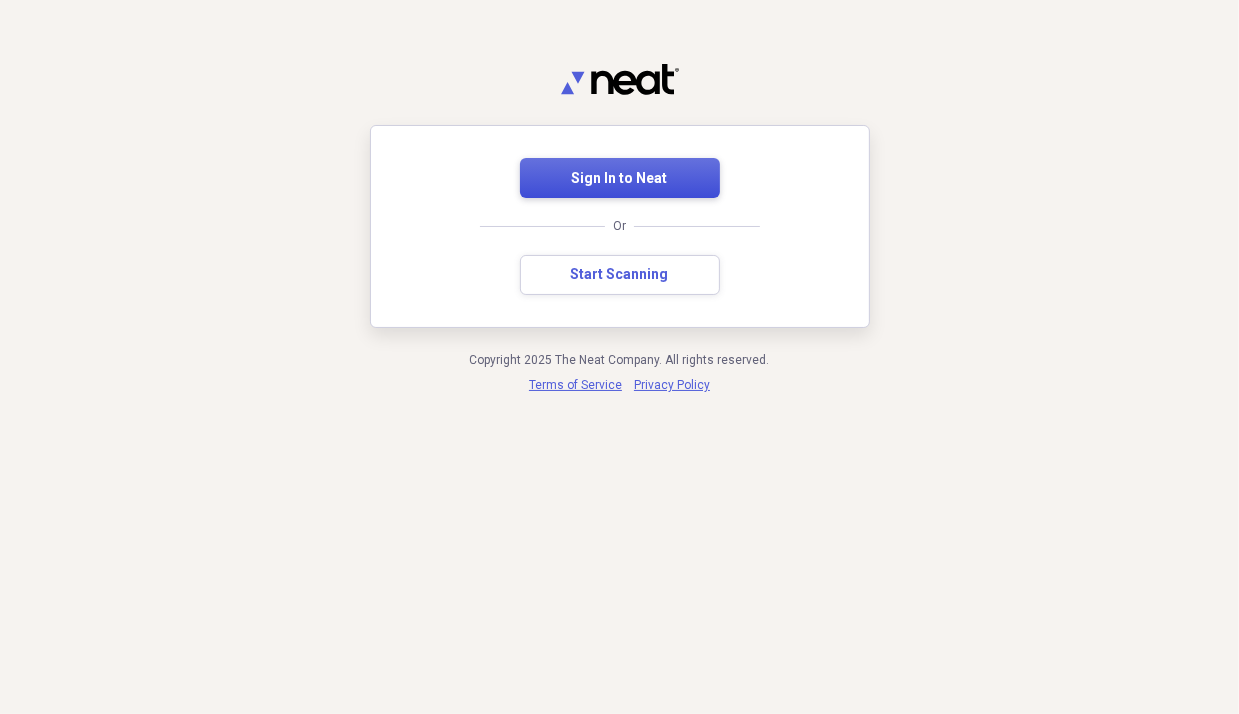 click on "Sign In to Neat" at bounding box center [620, 178] 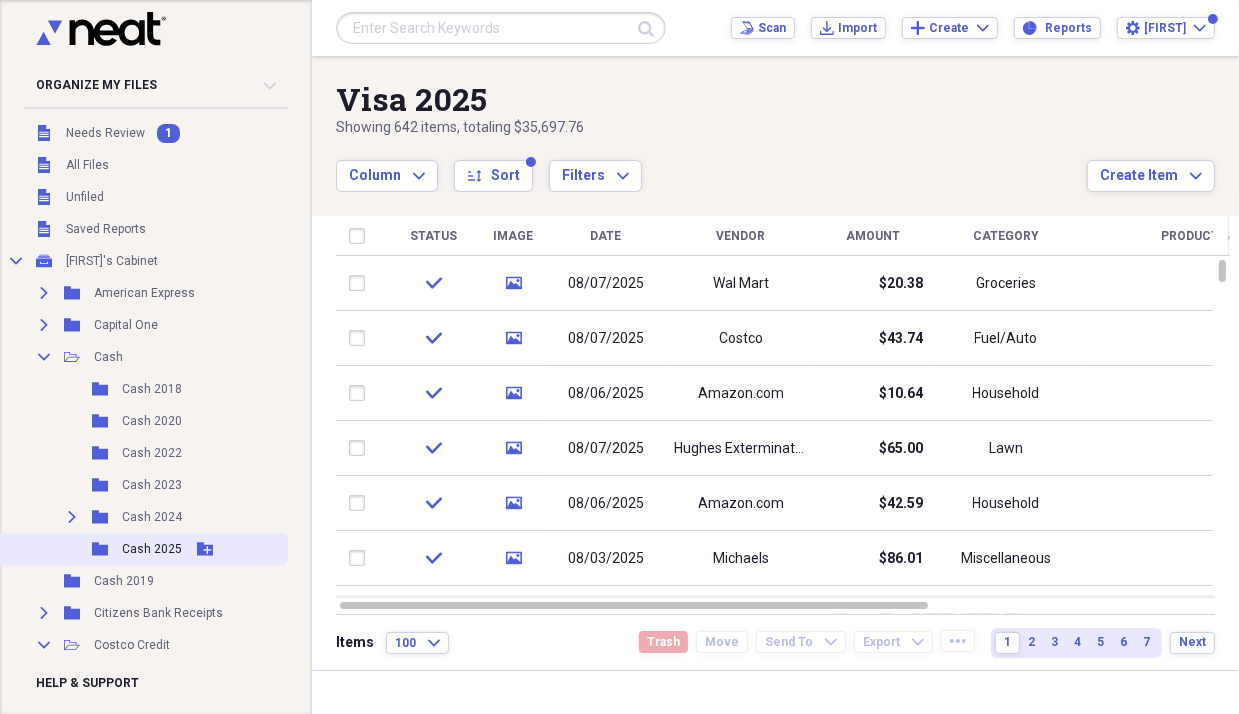 click on "Cash 2025" at bounding box center [152, 549] 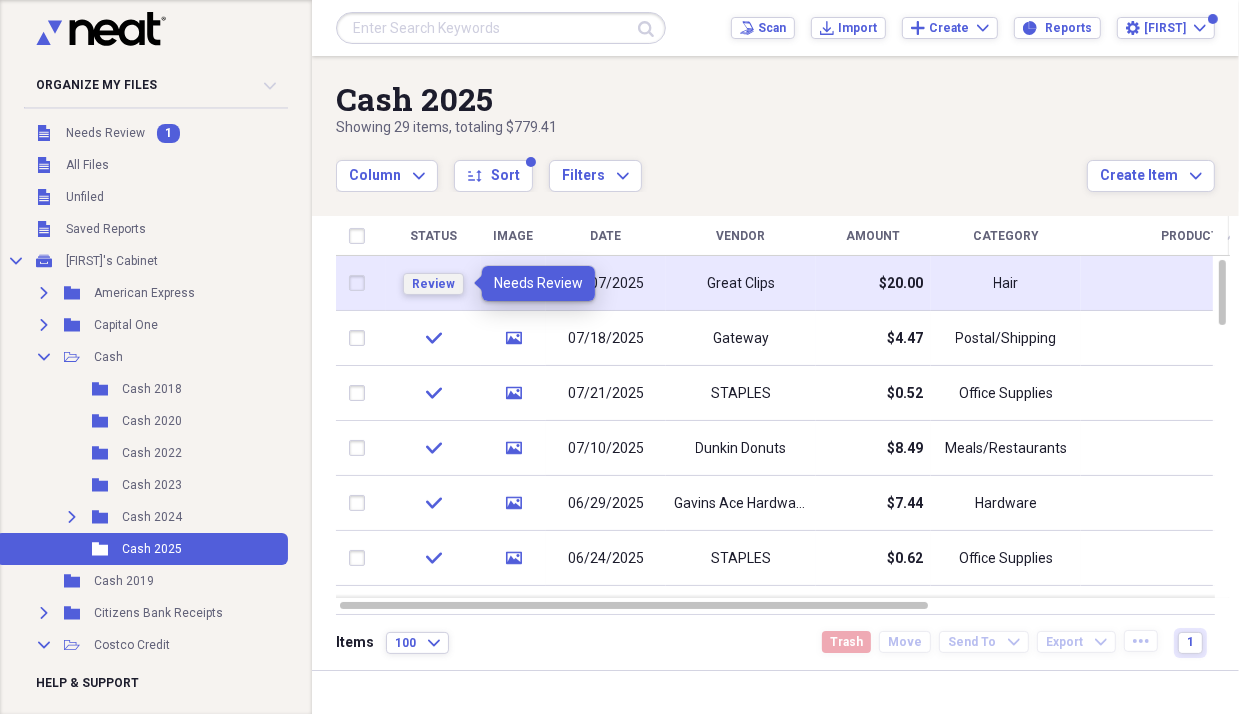click on "Review" at bounding box center [433, 284] 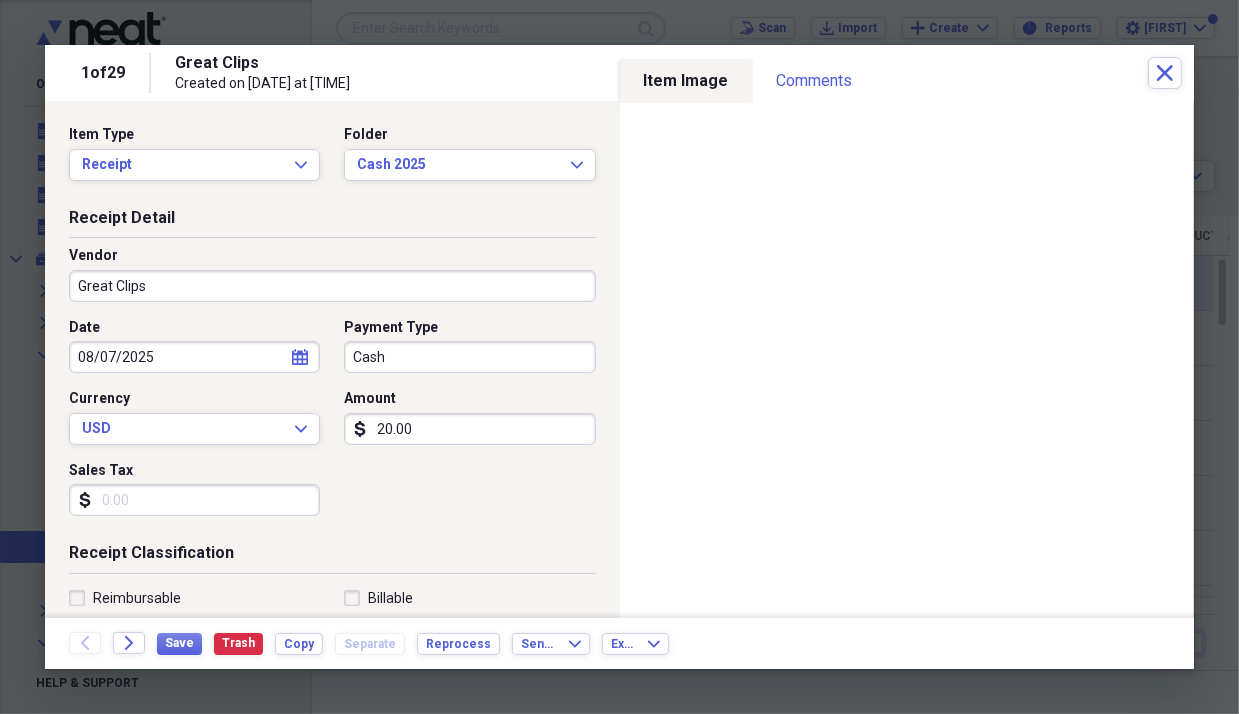 click on "20.00" at bounding box center (469, 429) 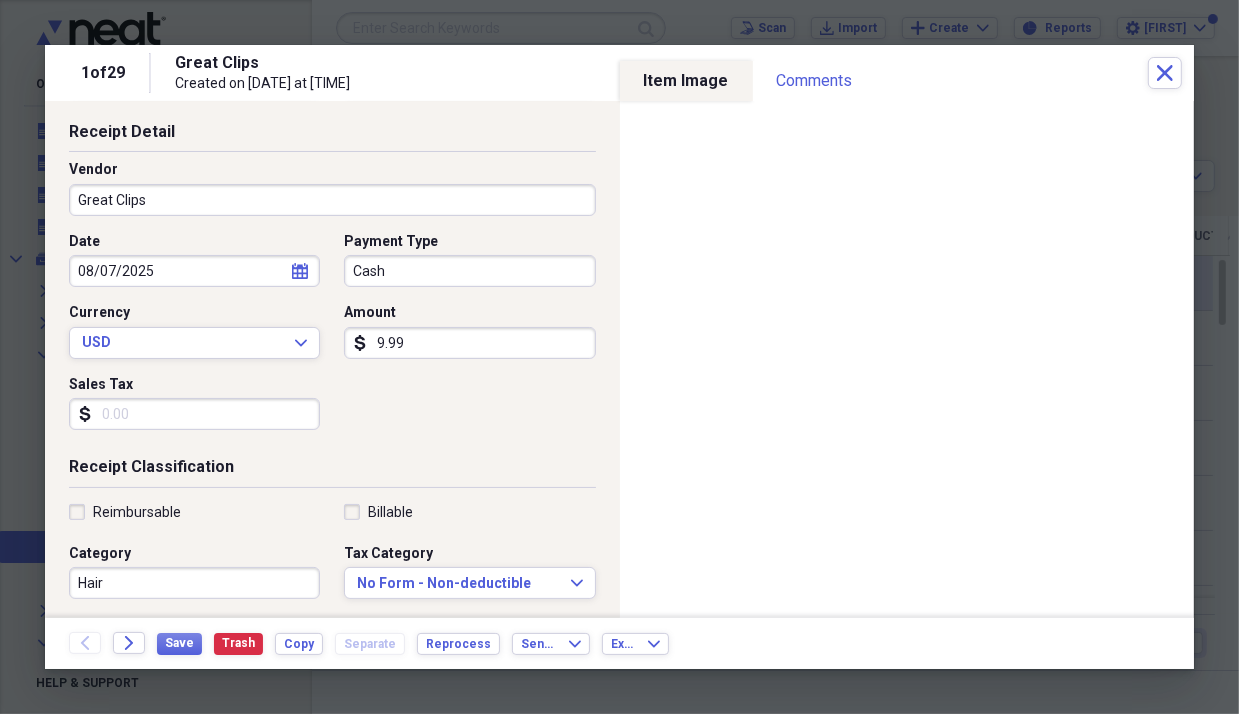 scroll, scrollTop: 104, scrollLeft: 0, axis: vertical 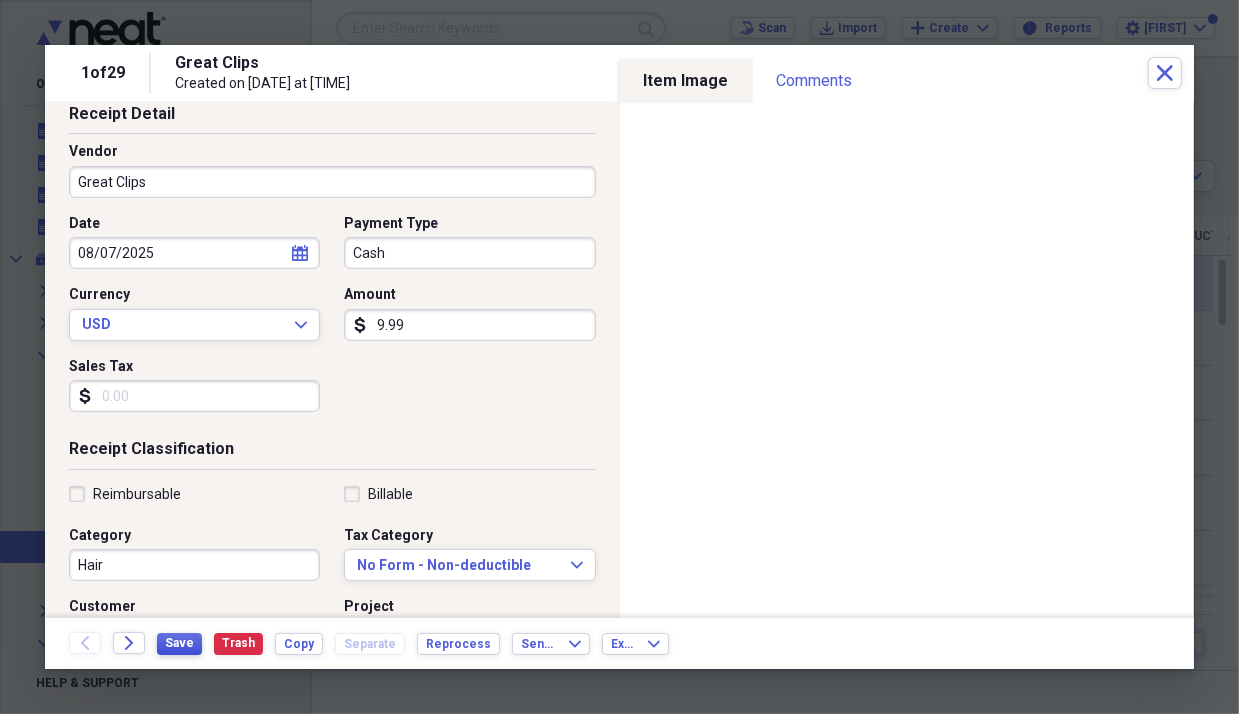 type on "9.99" 